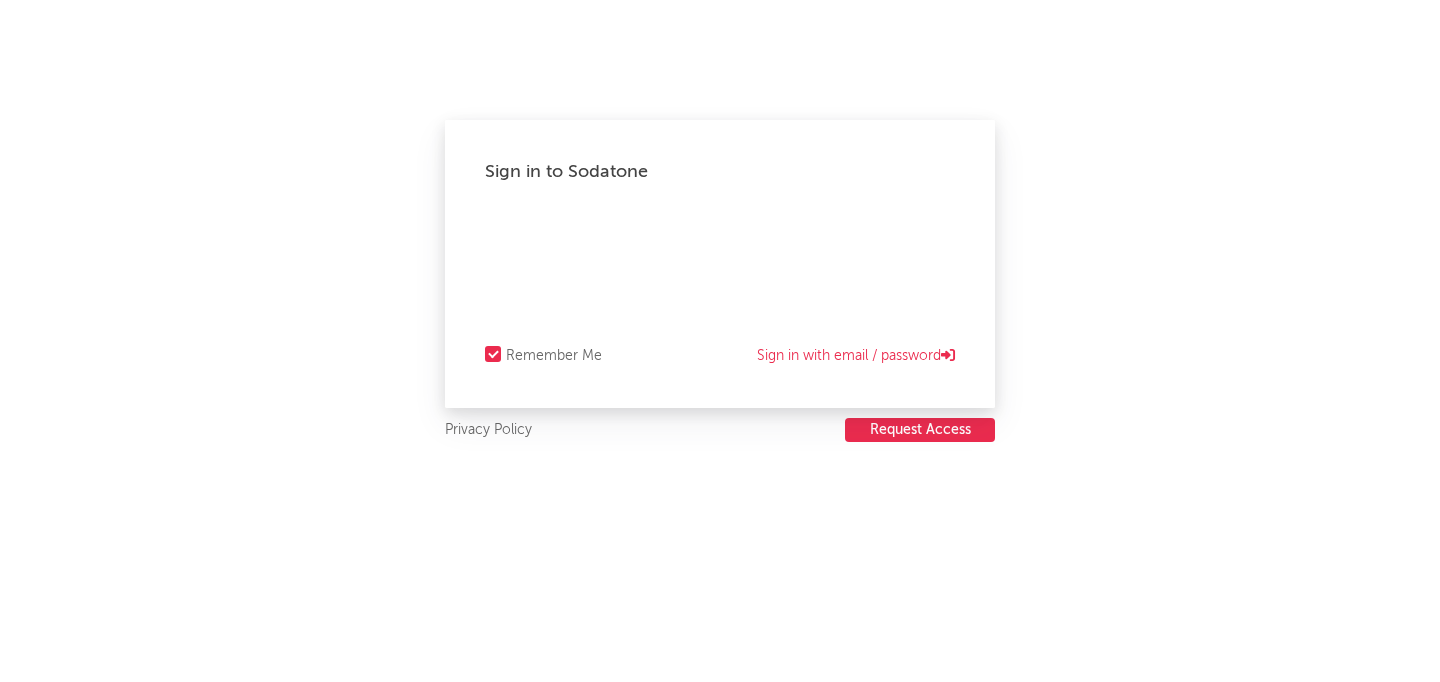 scroll, scrollTop: 0, scrollLeft: 0, axis: both 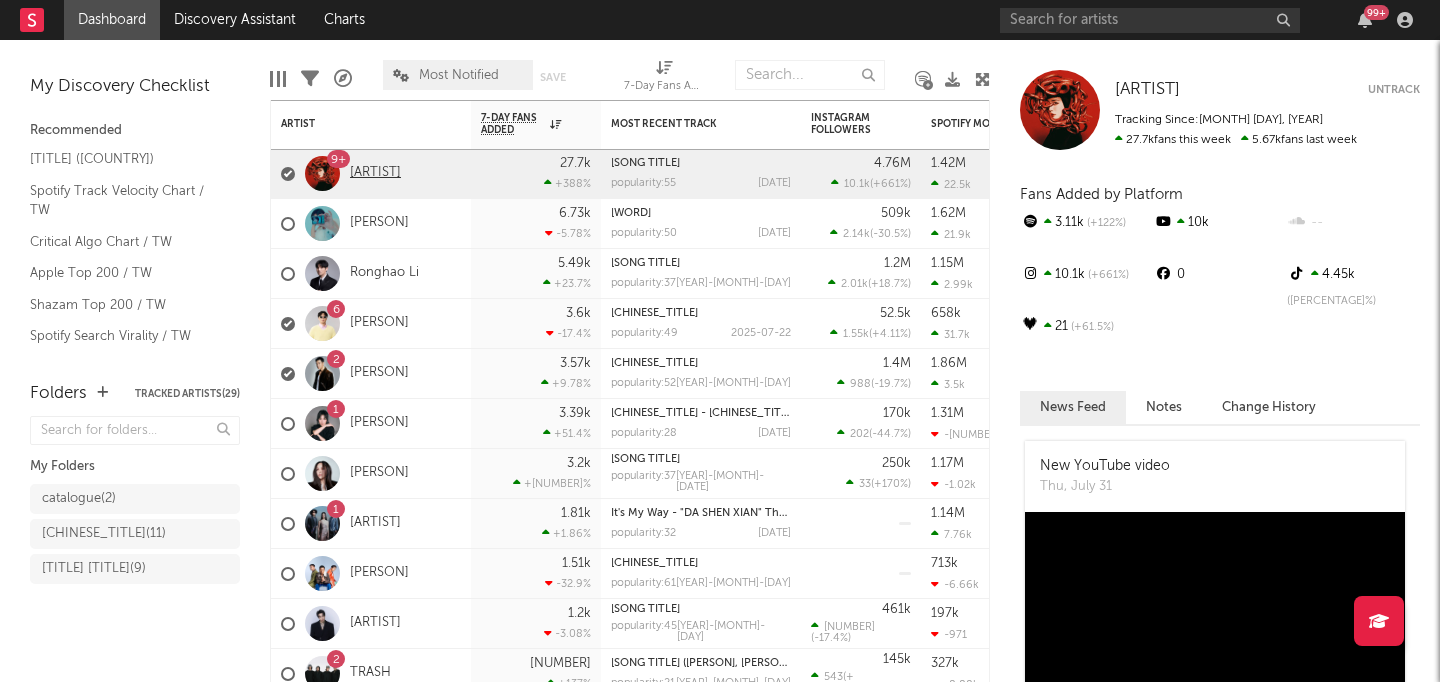 click on "[ARTIST]" at bounding box center (375, 173) 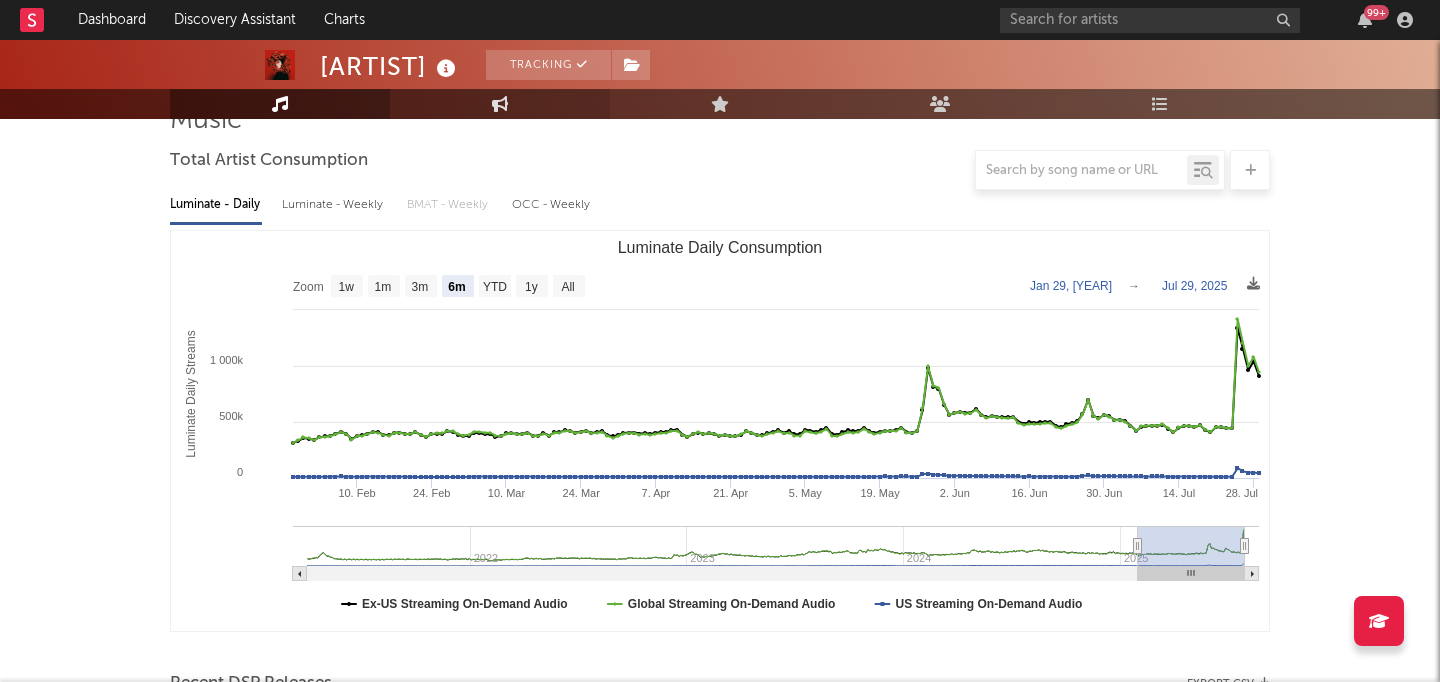 scroll, scrollTop: 156, scrollLeft: 0, axis: vertical 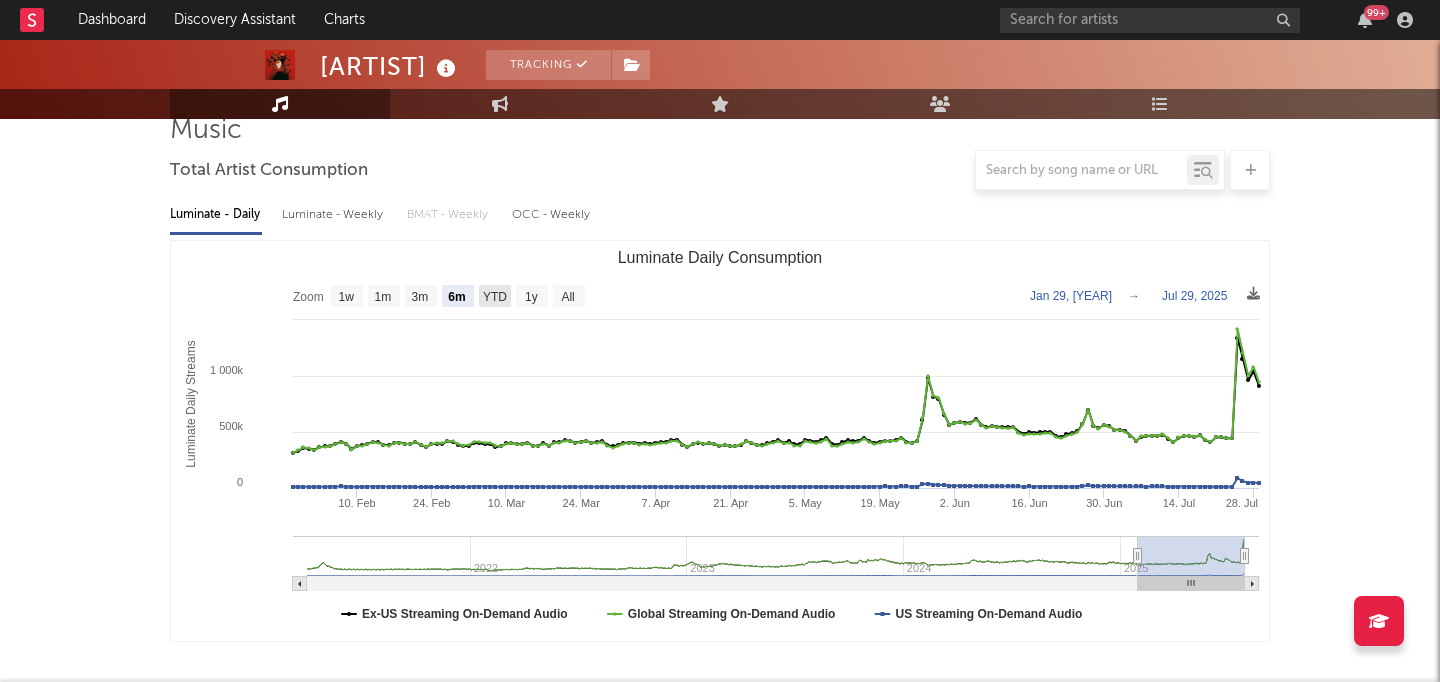 click on "YTD" 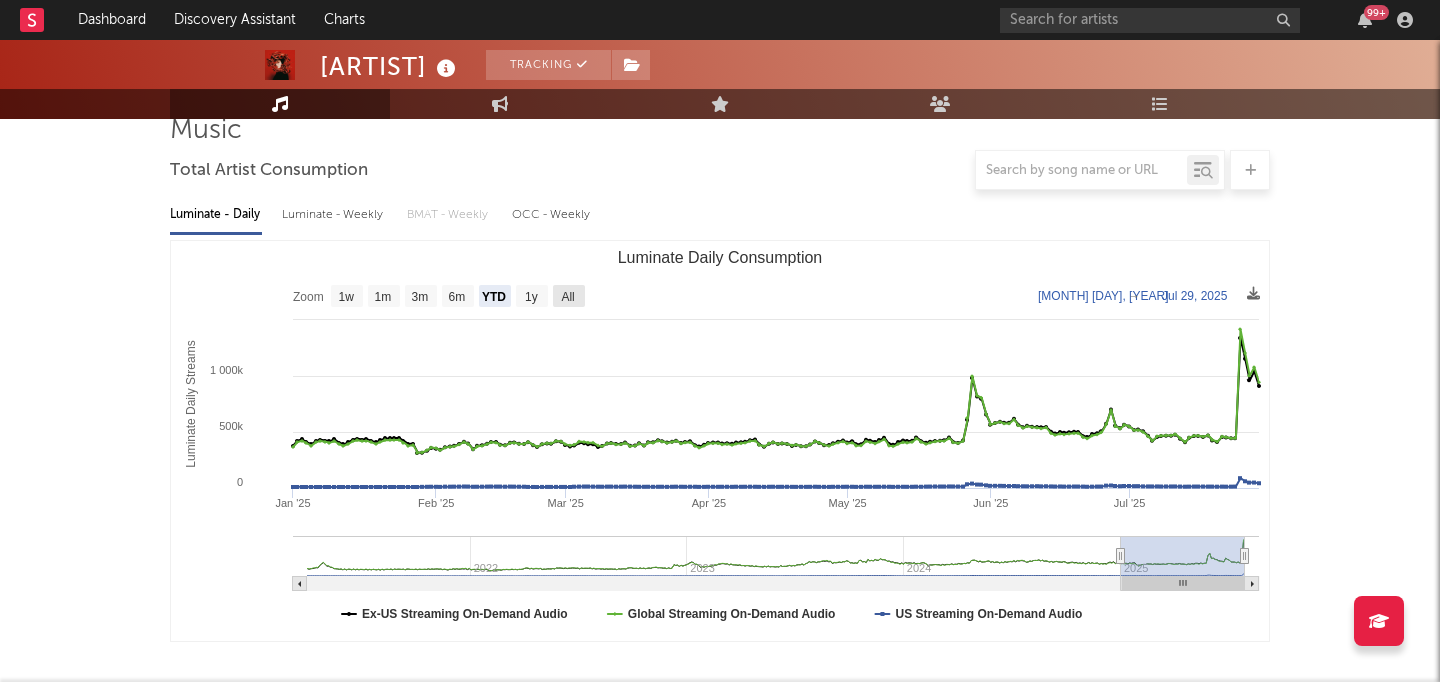 click on "All" 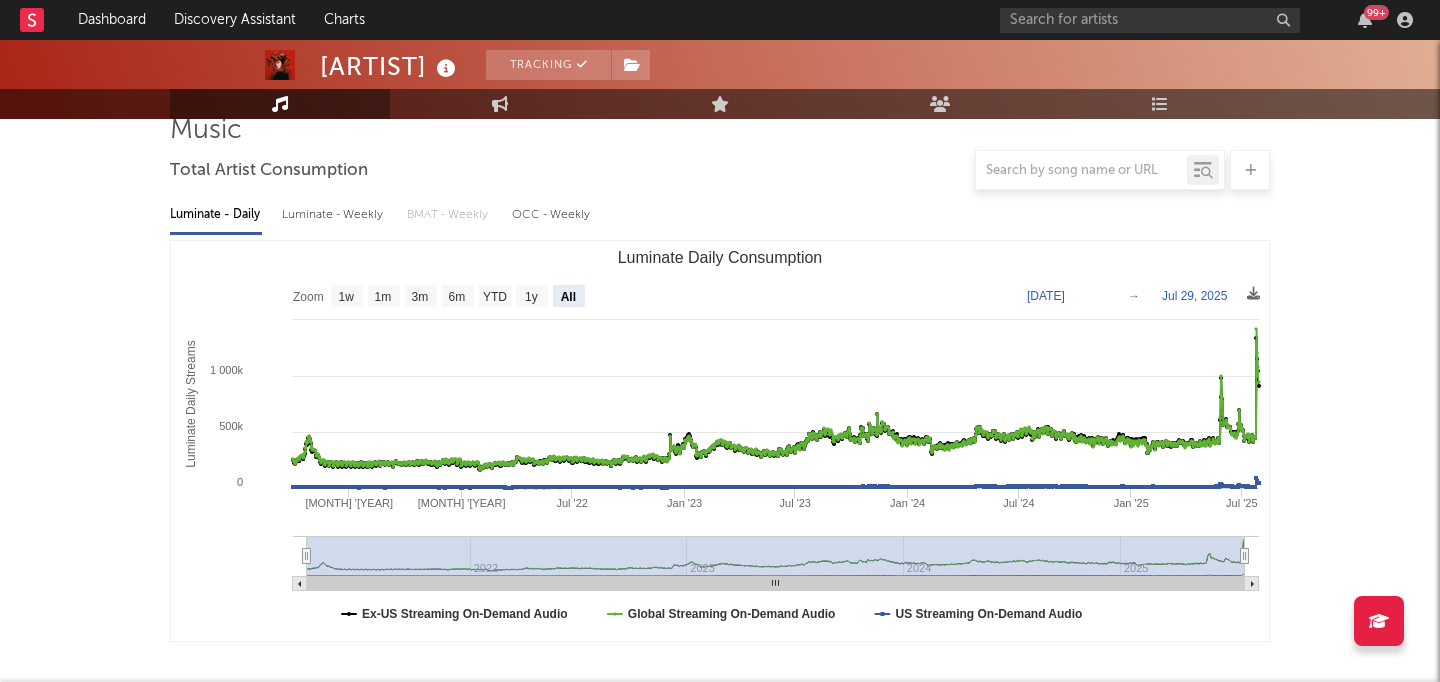 drag, startPoint x: 306, startPoint y: 553, endPoint x: 286, endPoint y: 553, distance: 20 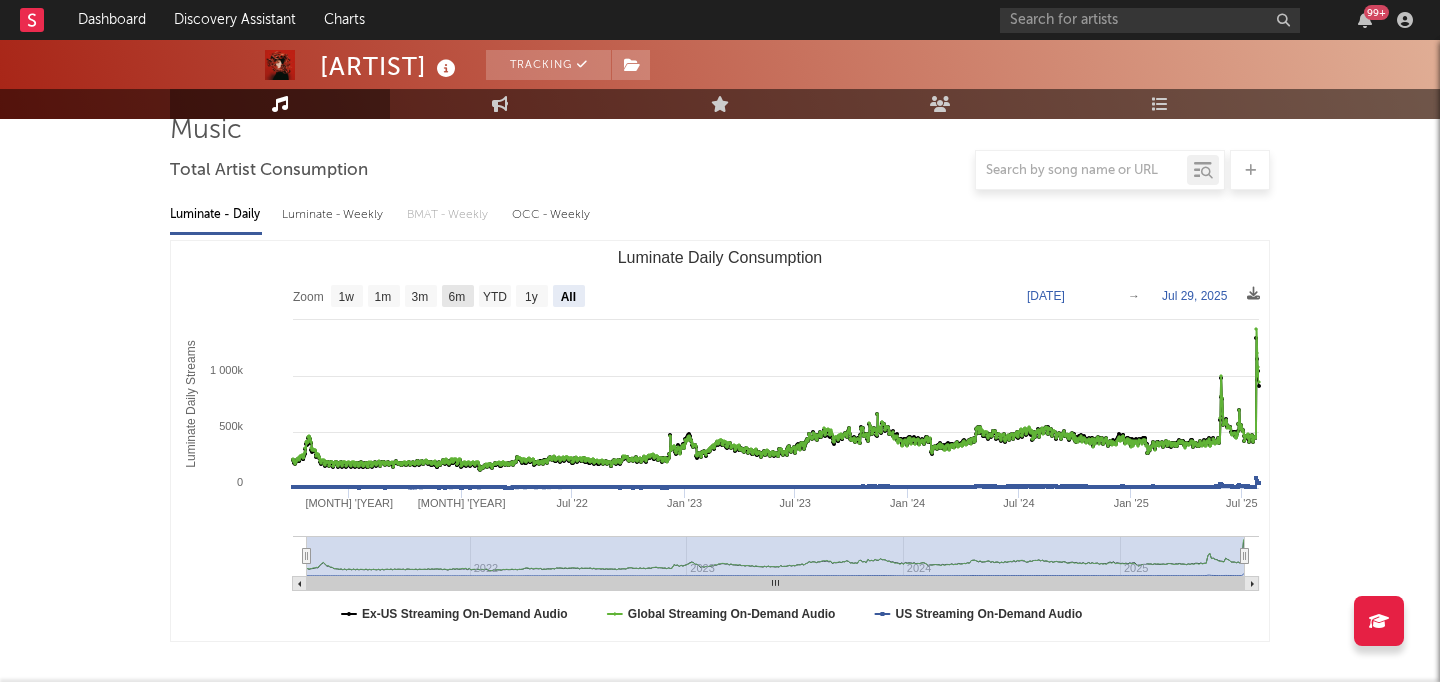 click on "6m" 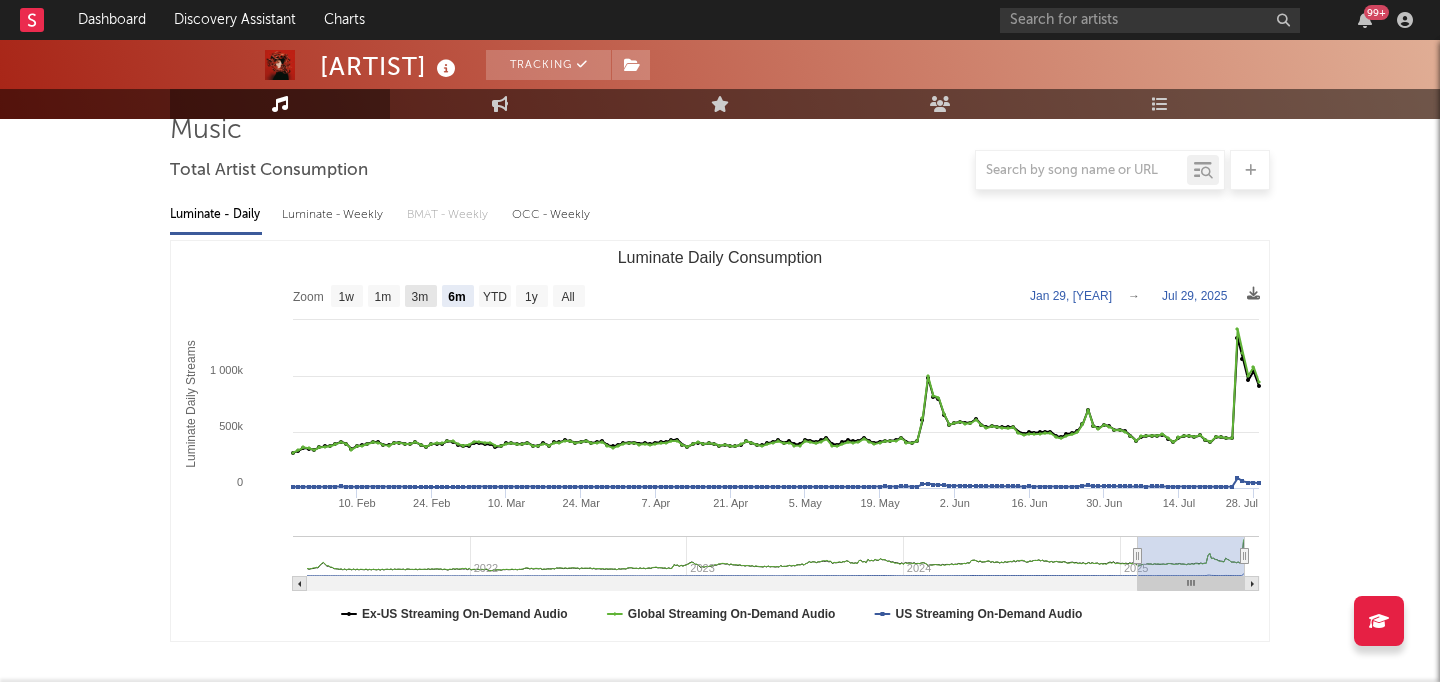 click on "3m" 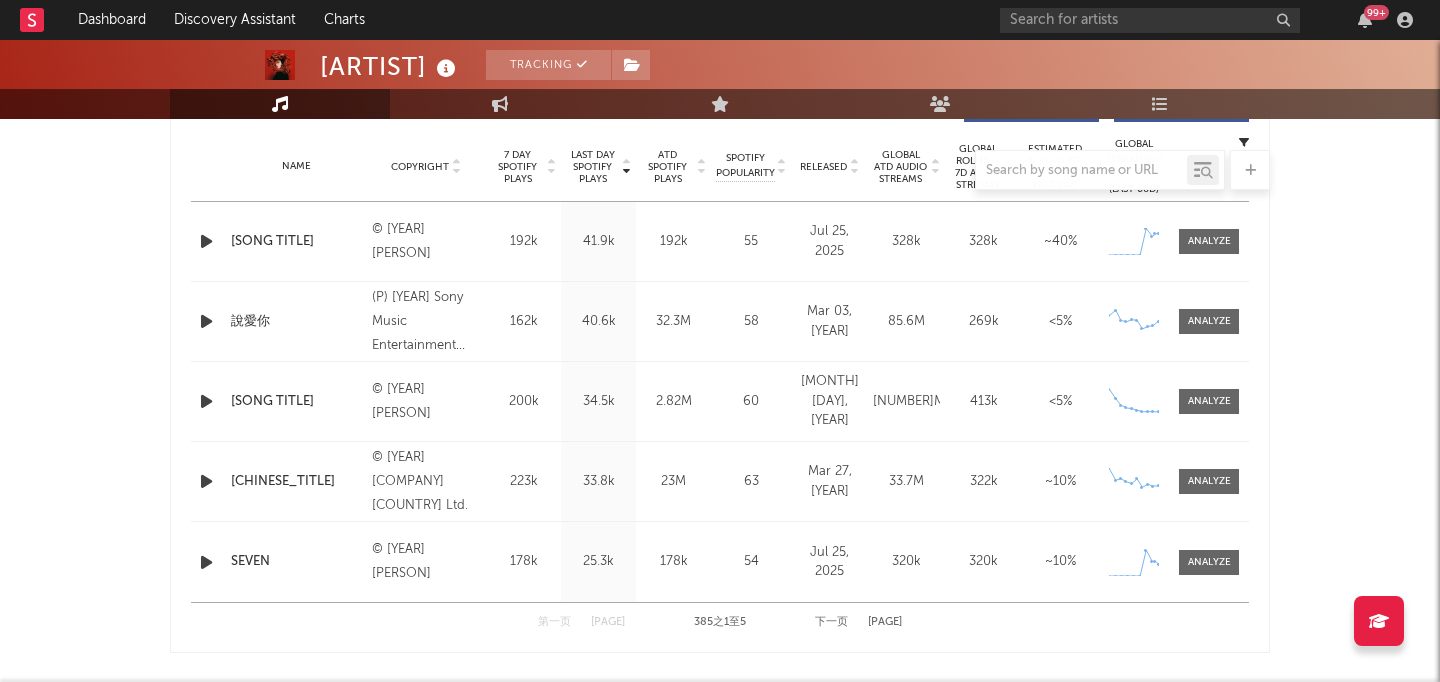 scroll, scrollTop: 798, scrollLeft: 0, axis: vertical 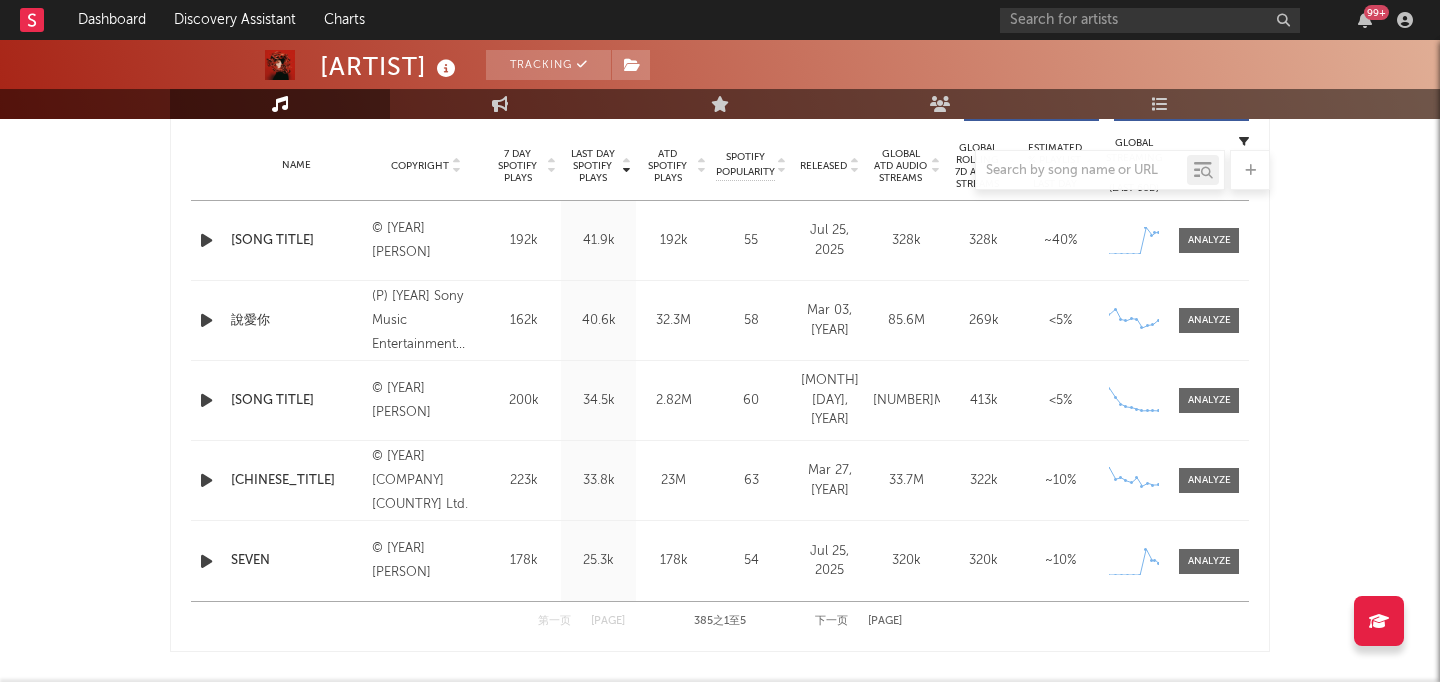 click on "第一页 上一页 [NUMBER] 之 1 至 5 下一页 最后一页" at bounding box center (720, 621) 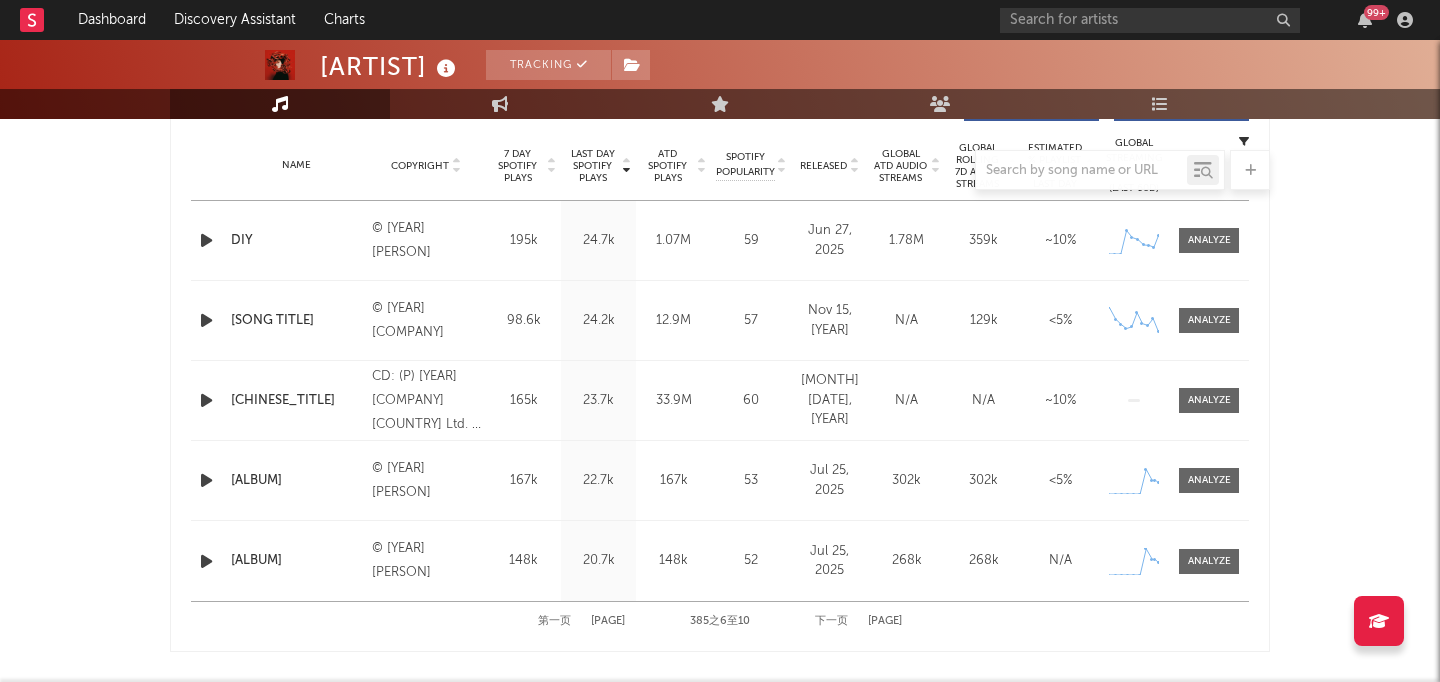 click on "[PAGE]" at bounding box center (608, 621) 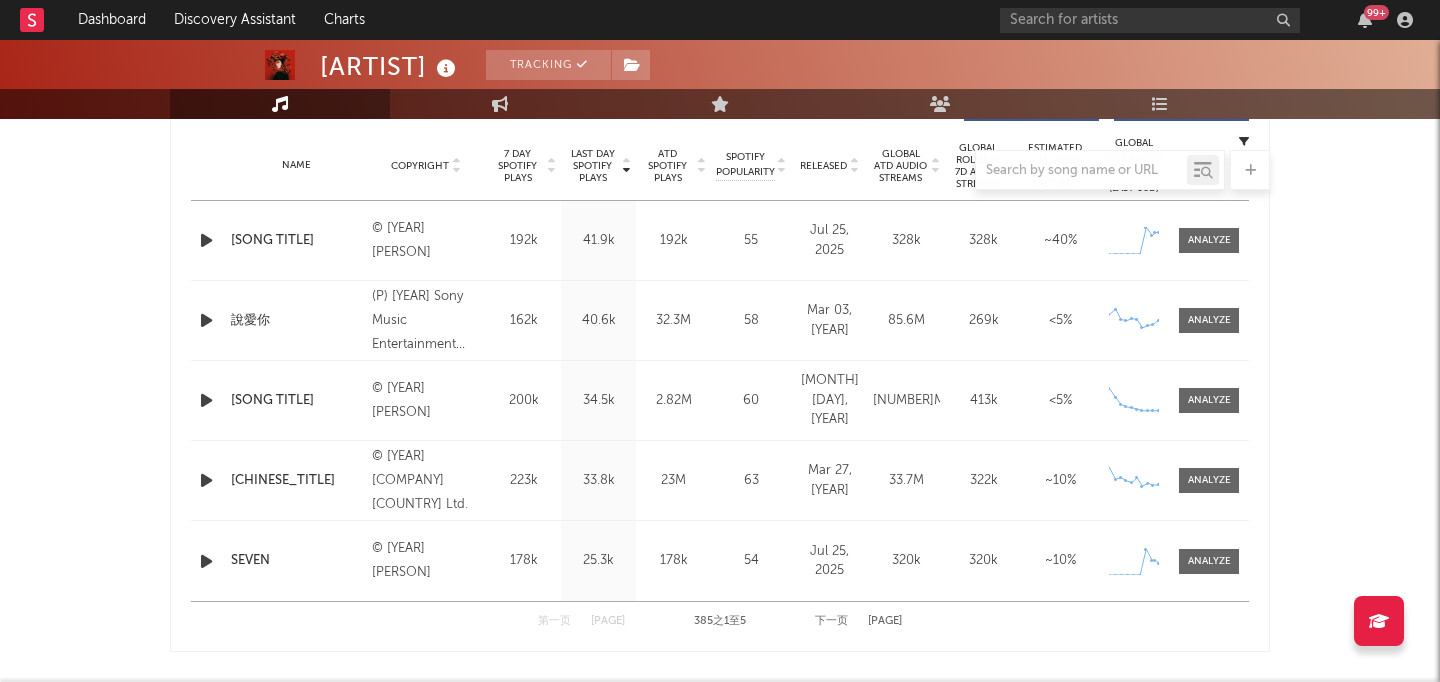 click on "Tracking Taiwan  |  Mandopop Edit Tracking Email Alerts  On Benchmark Summary [NUMBER] [NUMBER] [NUMBER] [NUMBER] [NUMBER] [NUMBER] [NUMBER]  Monthly Listeners Jump Score:  [NUMBER] Music Engagement Live Audience Playlists/Charts Music Total Artist Consumption Luminate - Daily Luminate - Weekly BMAT - Weekly OCC - Weekly Zoom 1w 1m 3m 6m YTD 1y All [DATE] [DATE] Created with Highcharts 10.3.3 Luminate Daily Streams Luminate Daily Consumption 5. [MONTH] [DAY]. [MONTH] [DAY] 2. [MONTH] [DAY] [MONTH] [DAY] [MONTH] [DAY] [MONTH] [DAY] [MONTH] [DAY] [MONTH] [DAY] [MONTH] [DAY] [MONTH] [DAY] [YEAR] [YEAR] [YEAR] [YEAR] 0 500k 1 000k 1 500k Zoom 1w 1m 3m 6m YTD 1y All [MONTH] [DAY], [YEAR] → [MONTH] [DAY], [YEAR] Ex-US Streaming On-Demand Audio Global Streaming On-Demand Audio US Streaming On-Demand Audio [DAY_OF_WEEK], [MONTH] [DAY], [YEAR] ​ Ex-US Streaming On-Demand Audio :  [NUMBER] ​ Global Streaming On-Demand Audio :  [NUMBER] ​ US Streaming On-Demand Audio :  [NUMBER] ​ Recent DSP Releases Export CSV  Last Day Spotify Plays Copyright 7 Day Spotify Plays Last Day Spotify Plays" at bounding box center (720, 752) 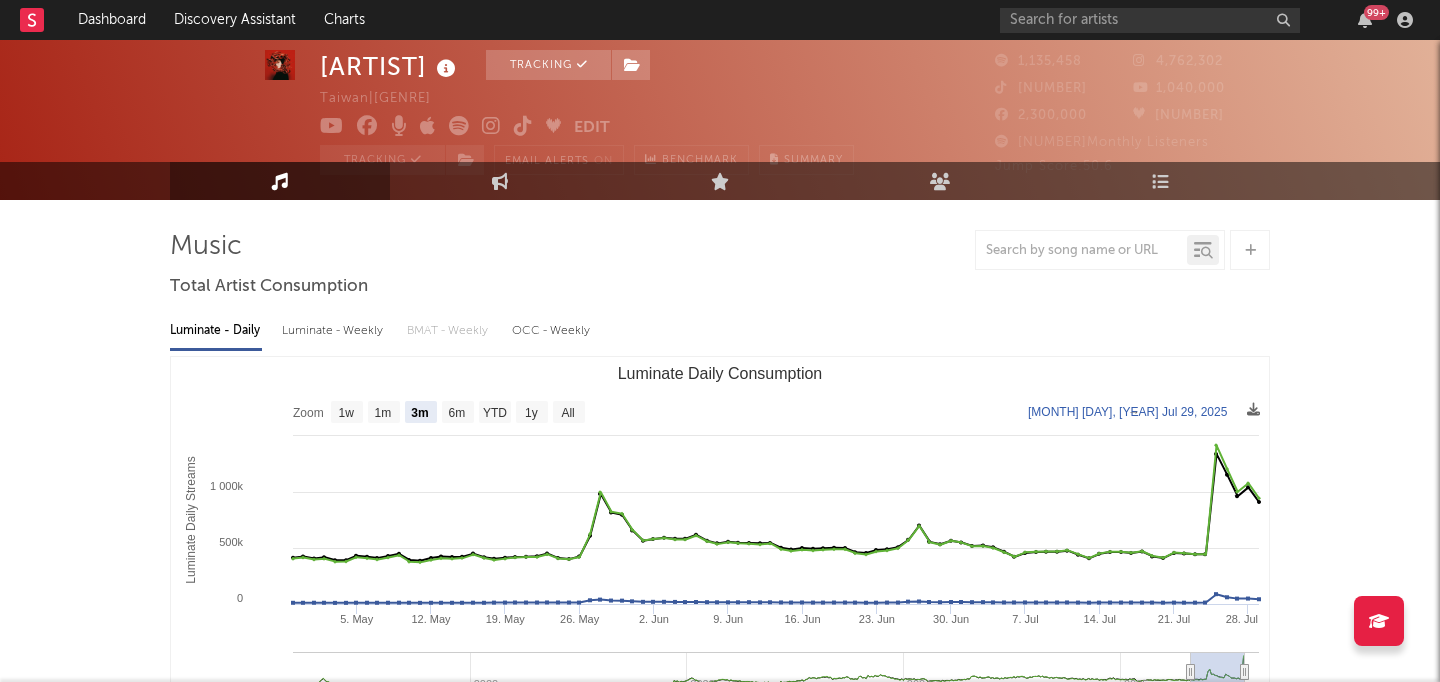 scroll, scrollTop: 0, scrollLeft: 0, axis: both 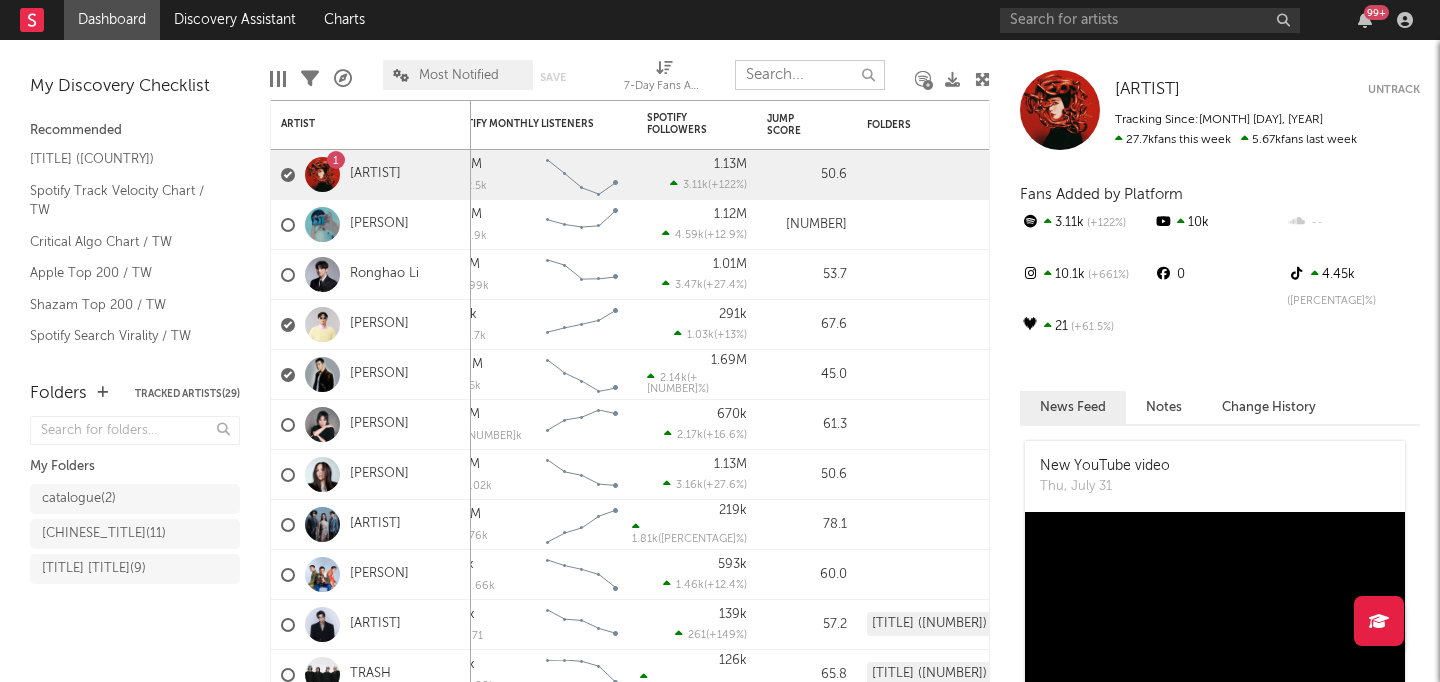click at bounding box center (810, 75) 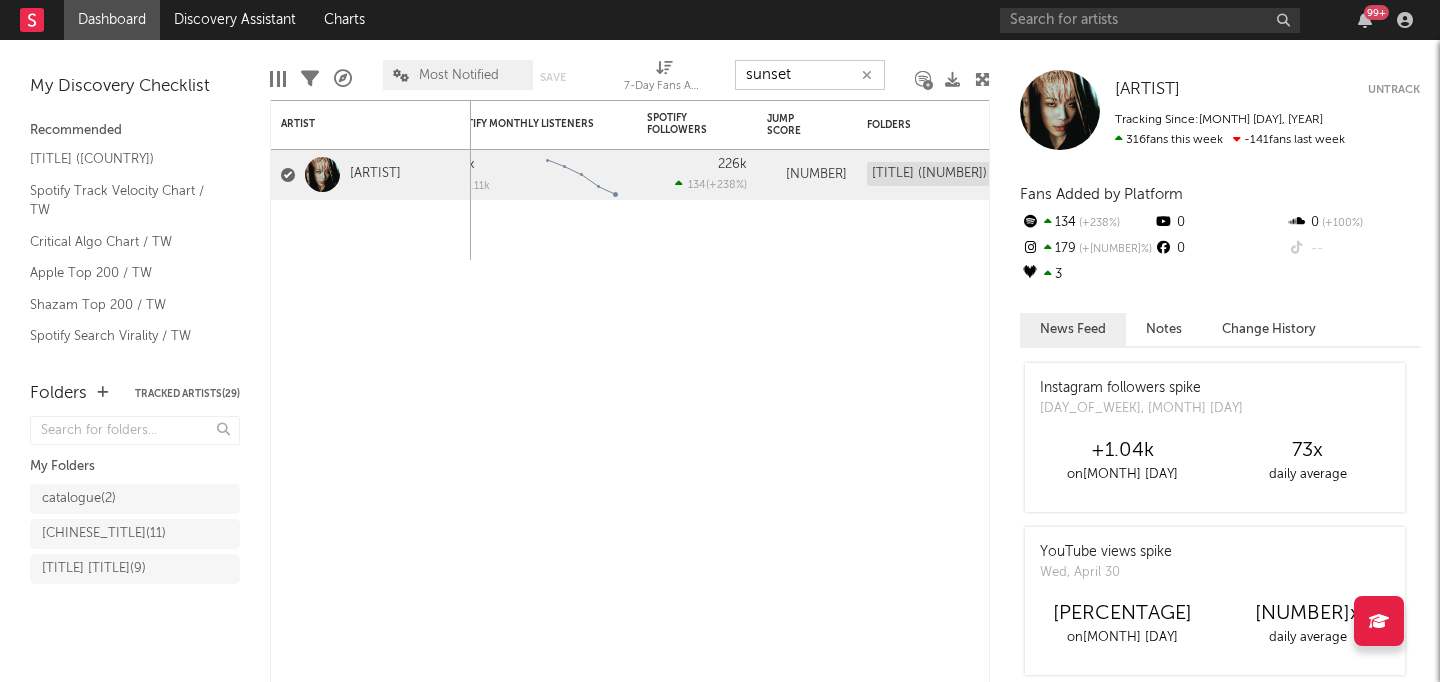 type on "sunset" 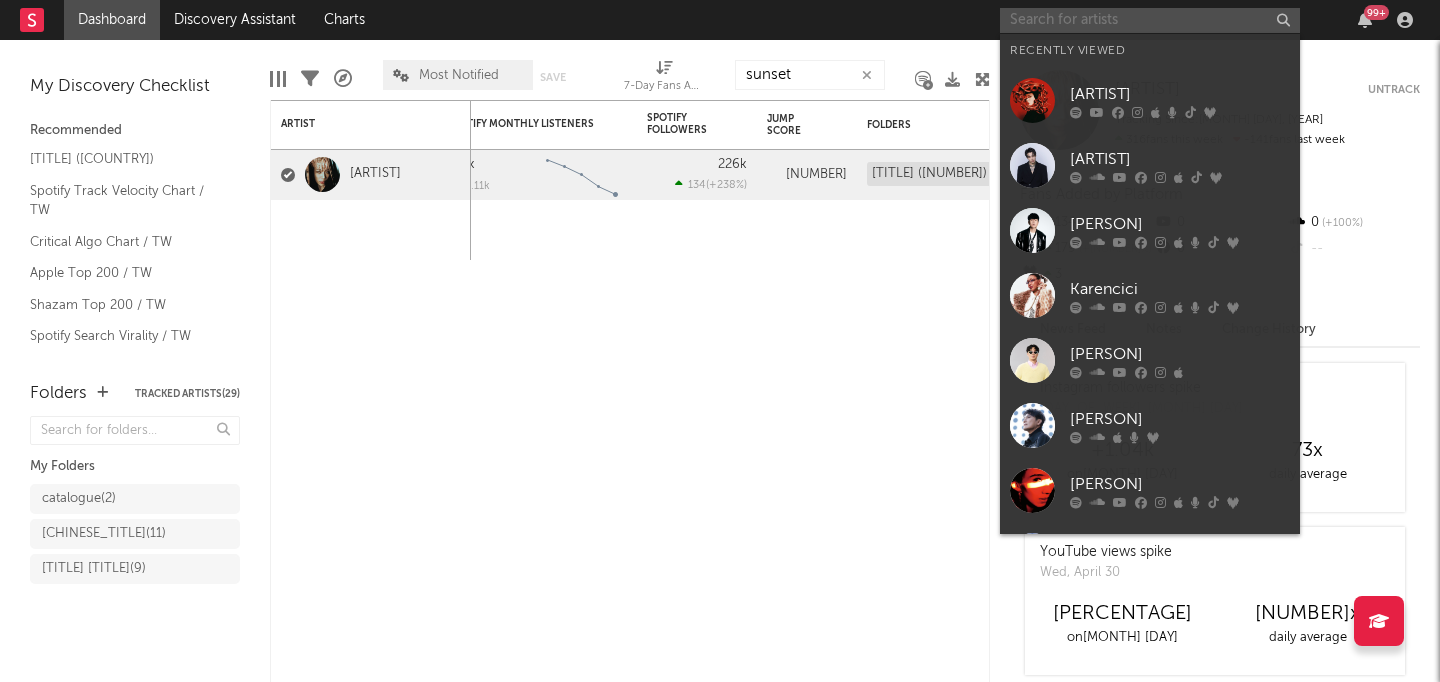 click at bounding box center [1150, 20] 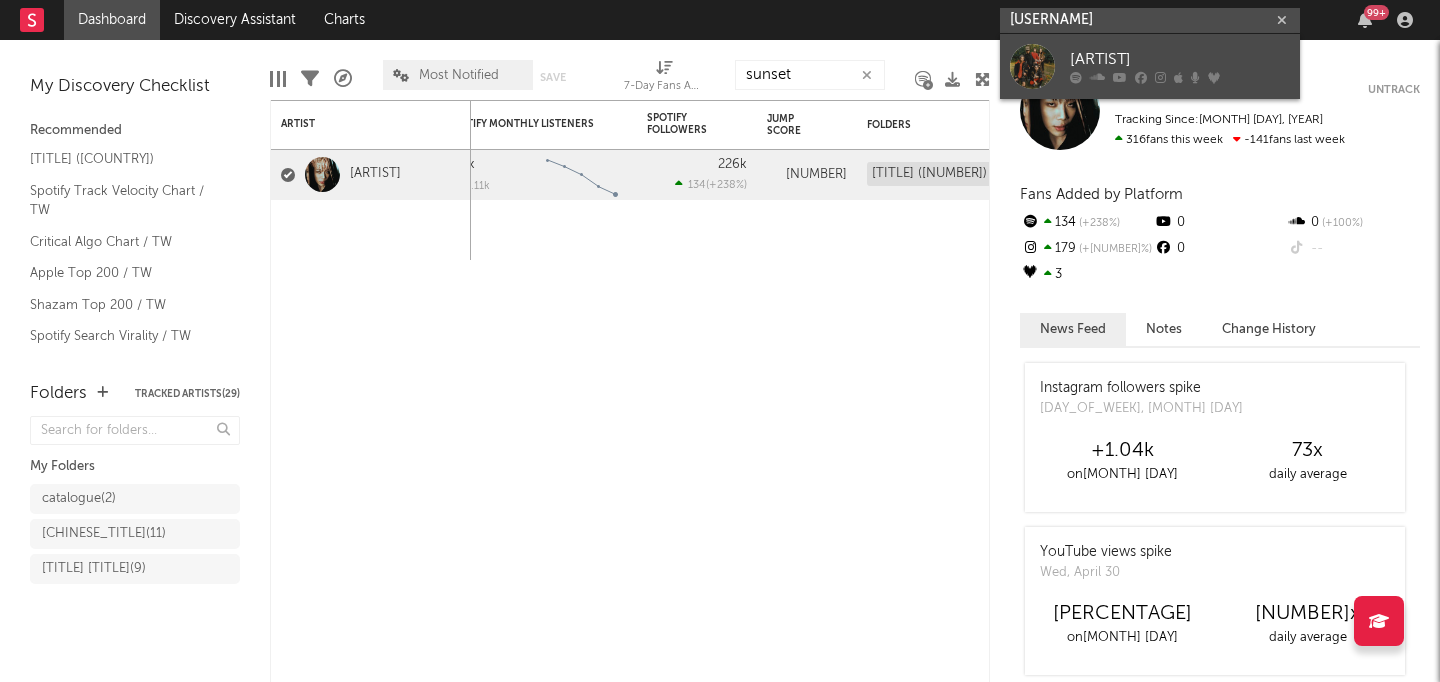 type on "[USERNAME]" 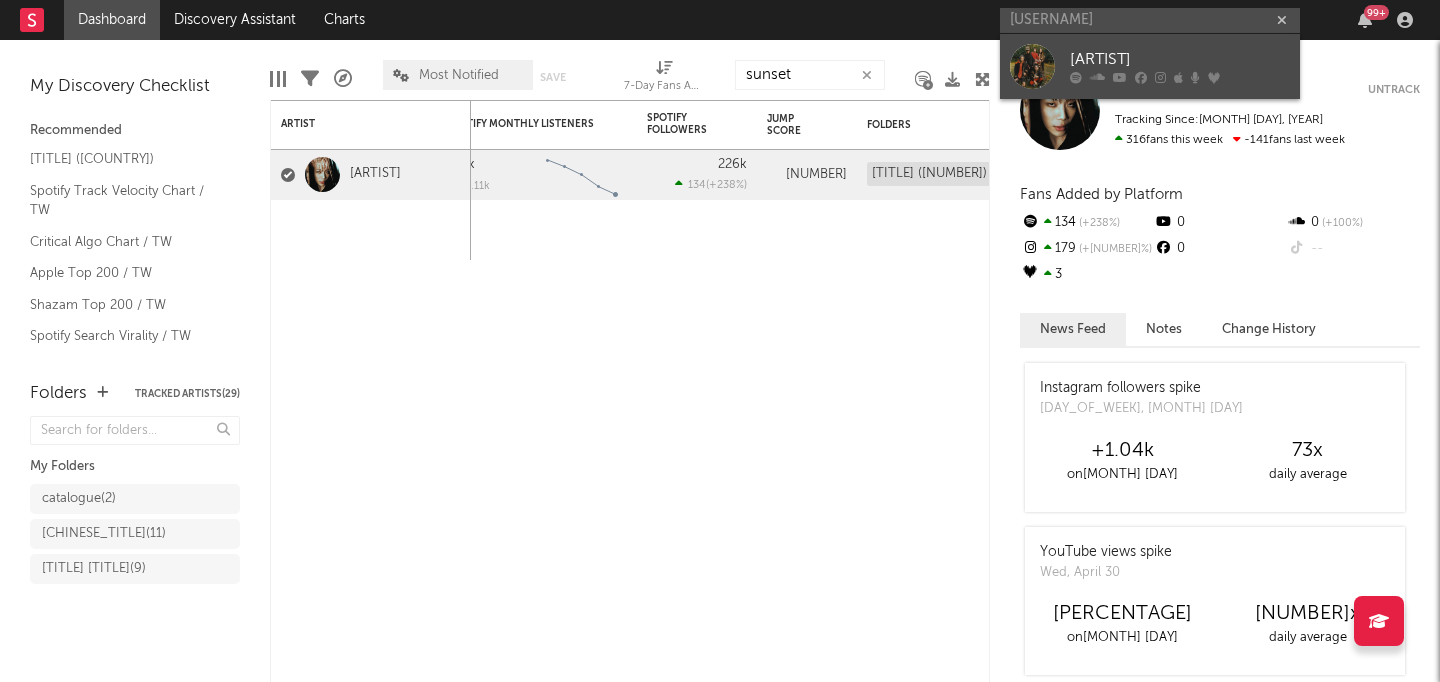 click on "[ARTIST]" at bounding box center [1180, 60] 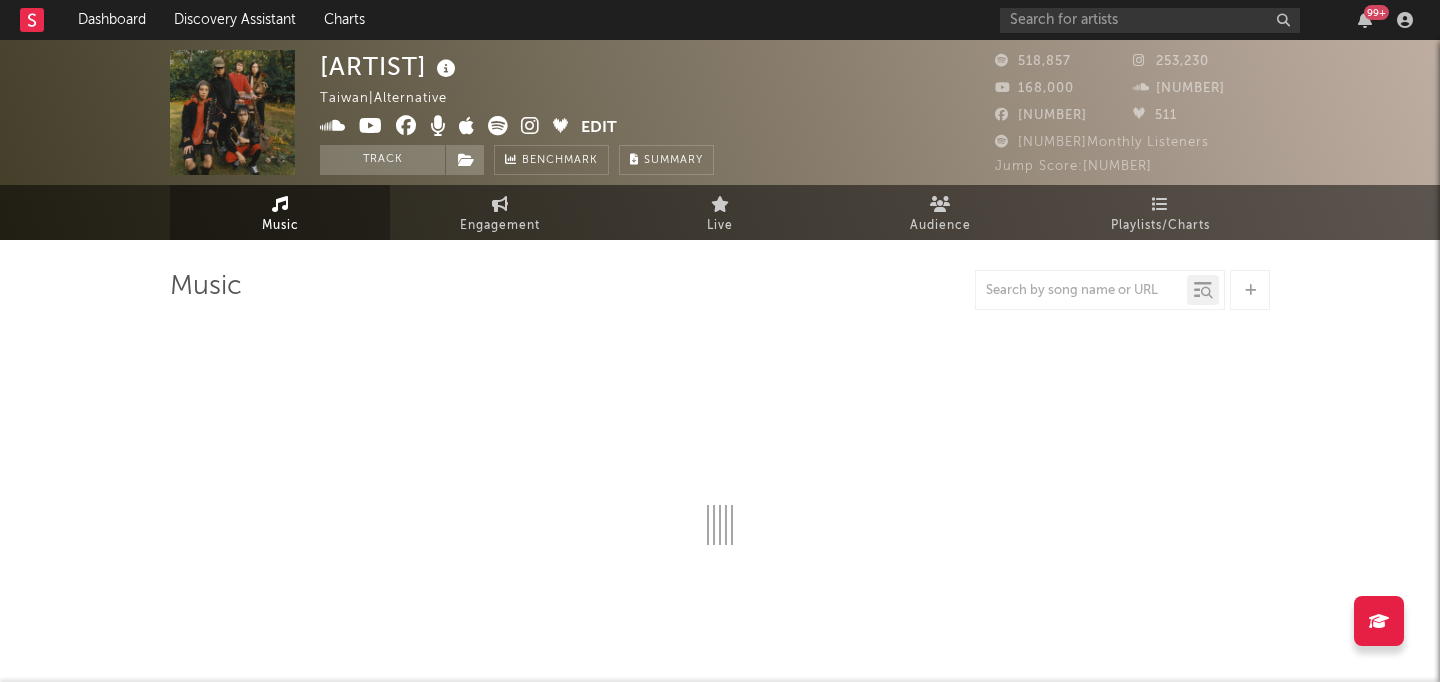 select on "6m" 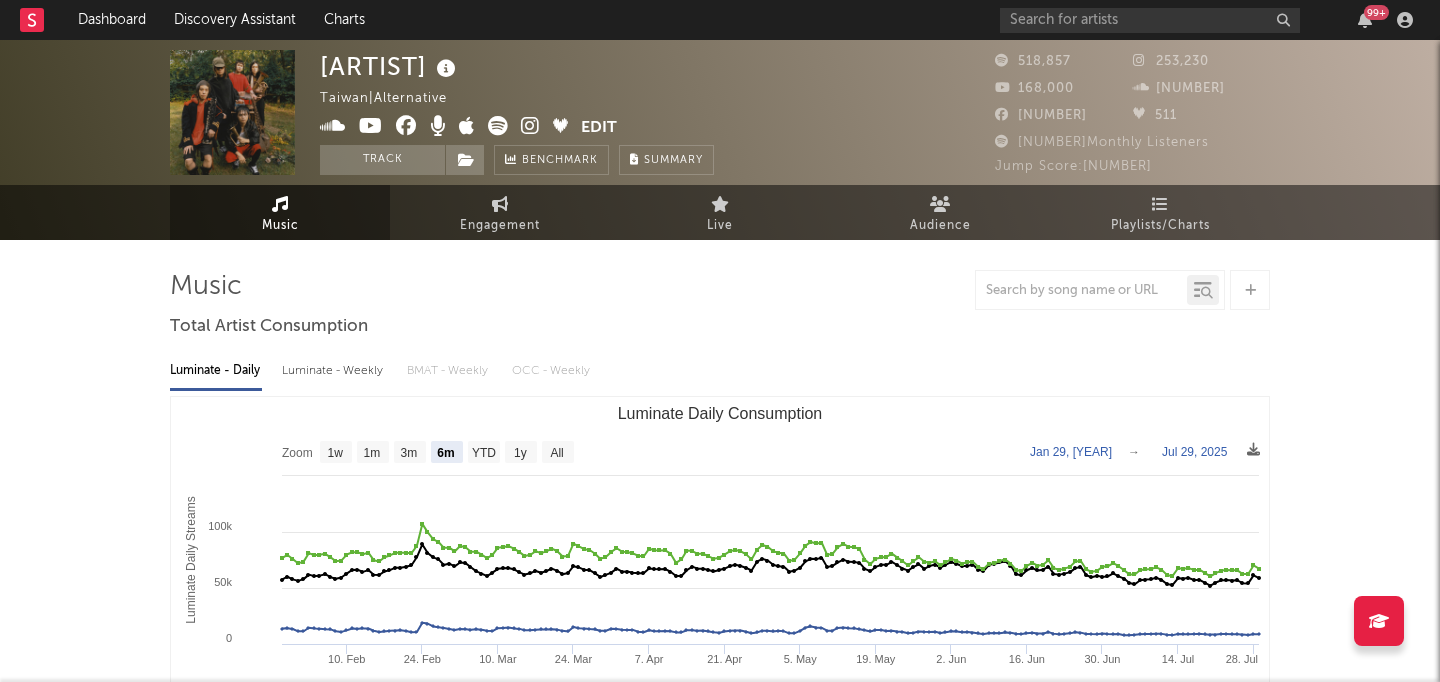 select on "6m" 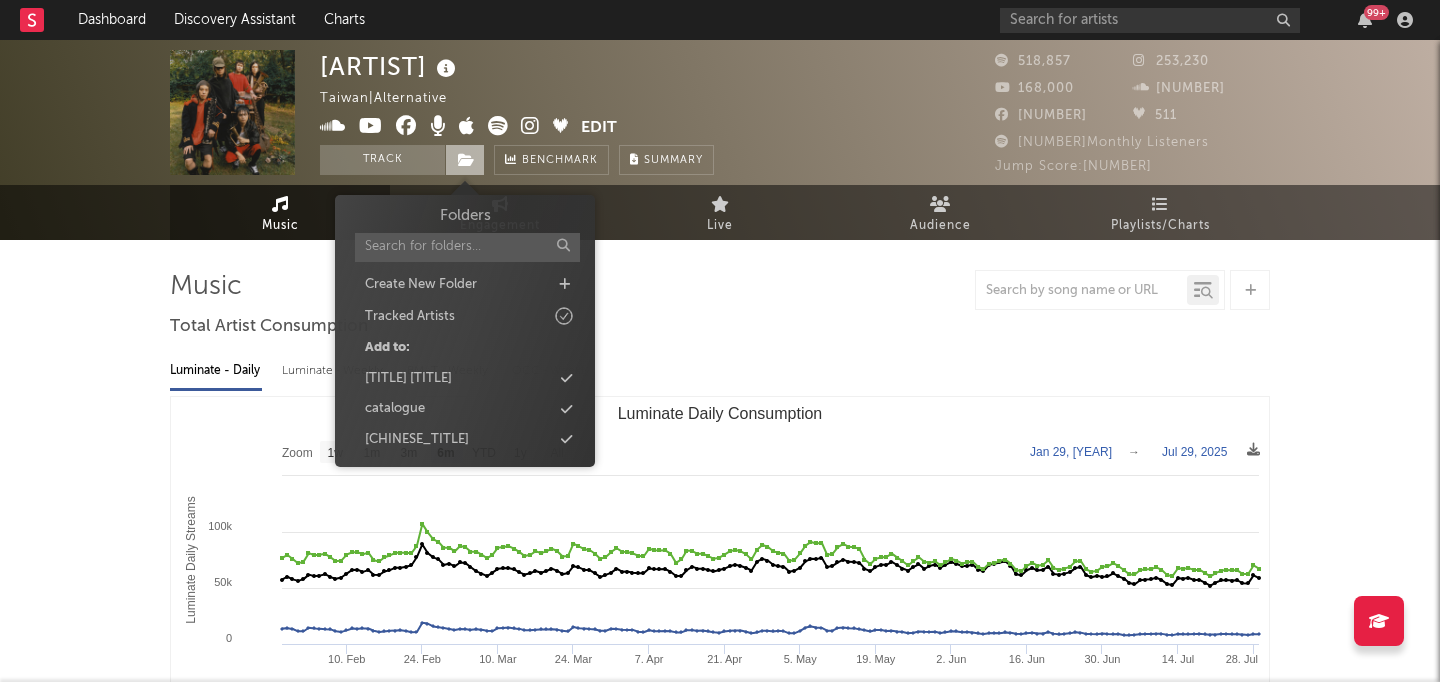 click at bounding box center (466, 160) 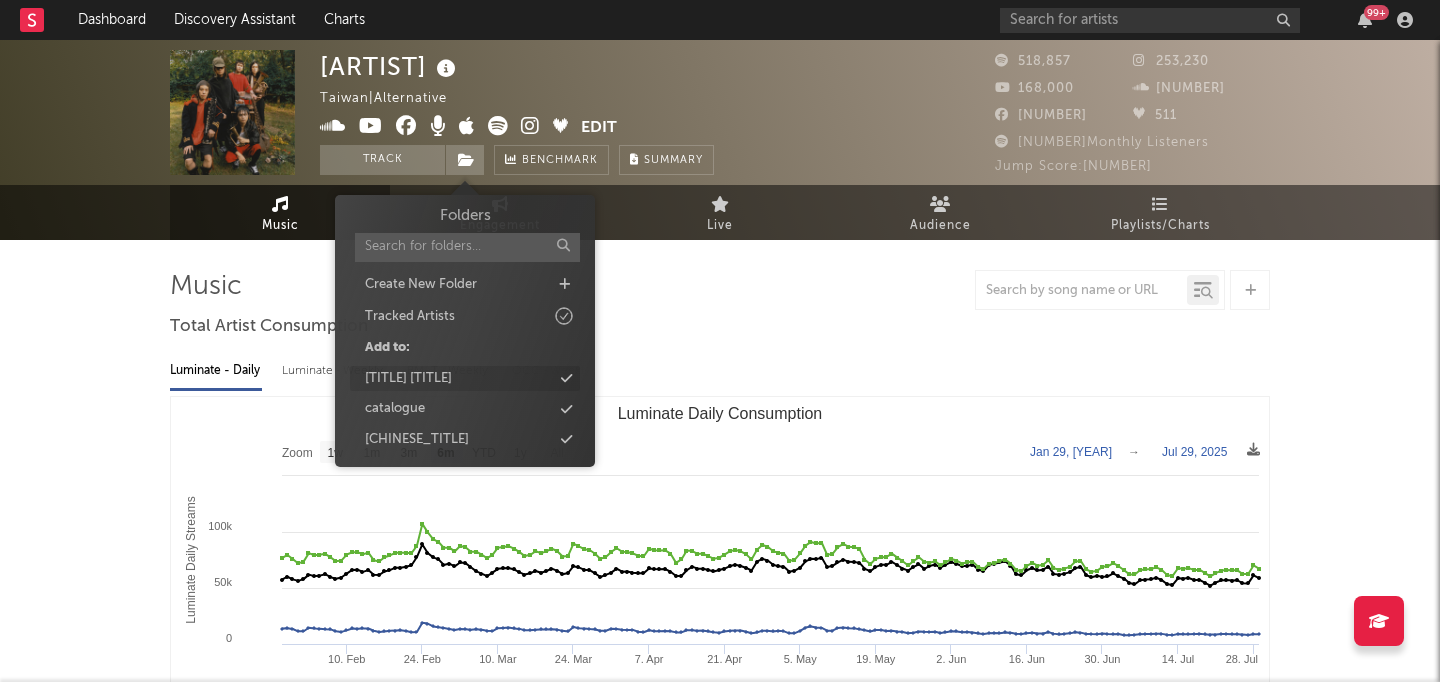 click on "[TITLE] [TITLE]" at bounding box center [408, 379] 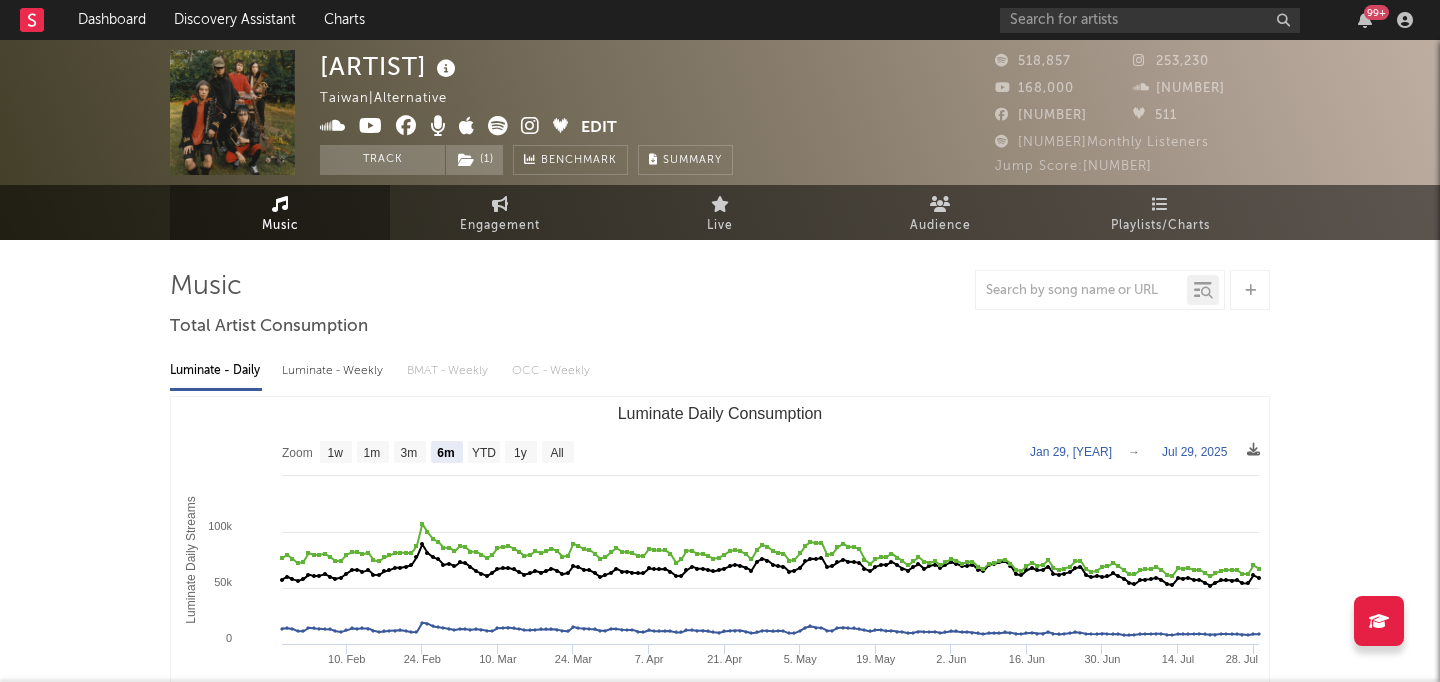 click on "[LAST] [LAST] [COUNTRY]  |  [TITLE] ([NUMBER]) [TITLE]" at bounding box center (645, 112) 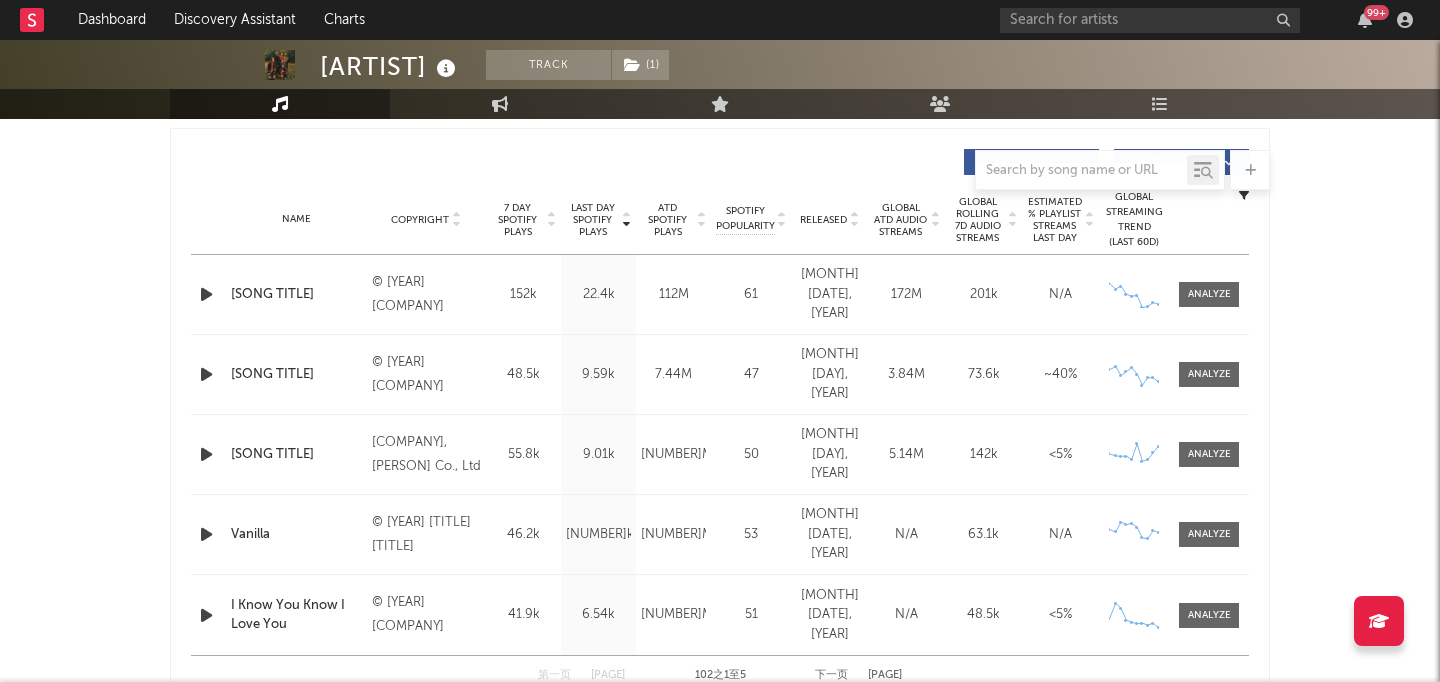 scroll, scrollTop: 742, scrollLeft: 0, axis: vertical 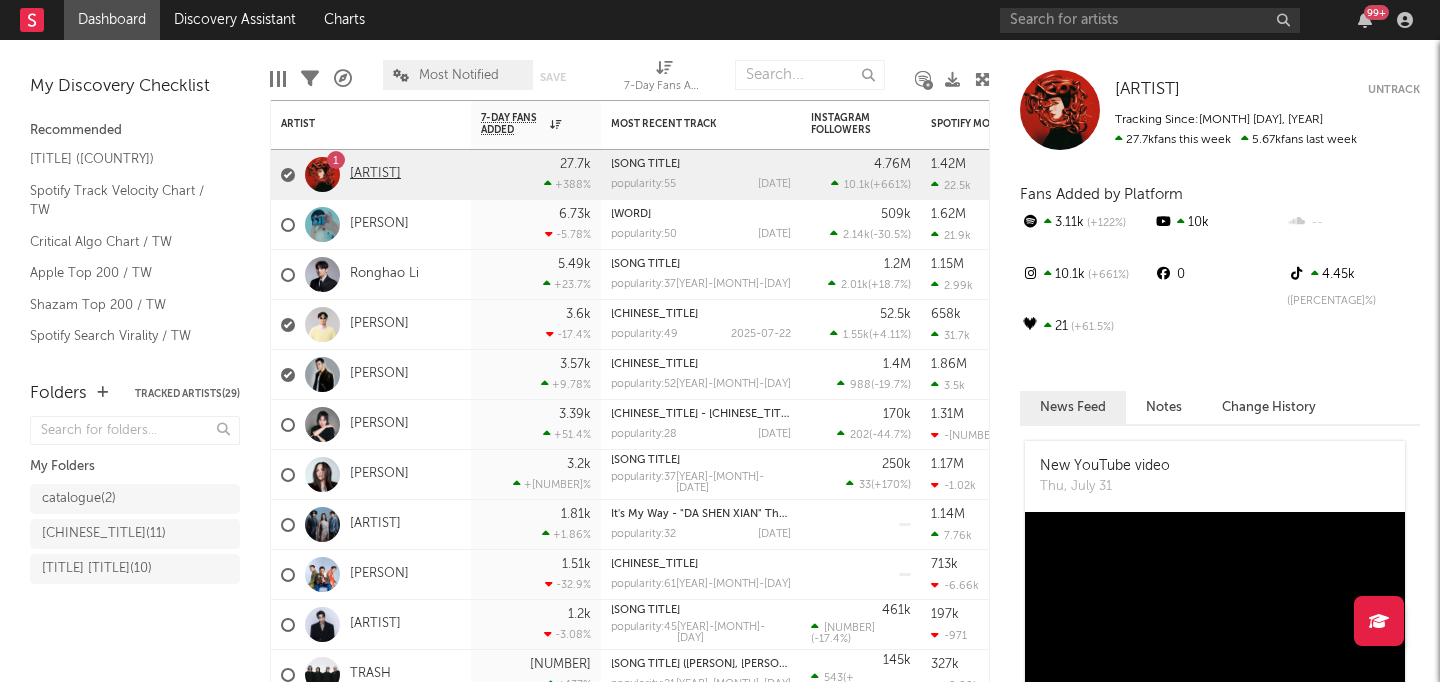 click on "[ARTIST]" at bounding box center (375, 174) 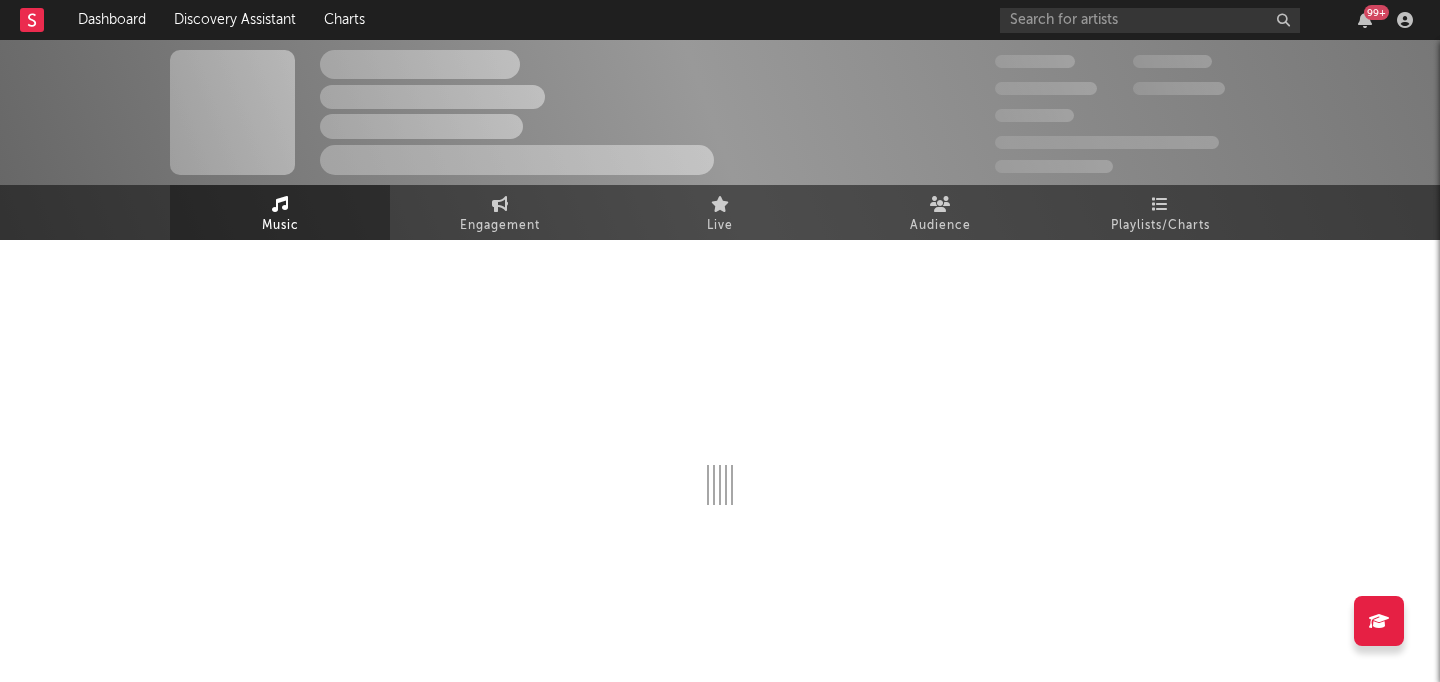 select on "6m" 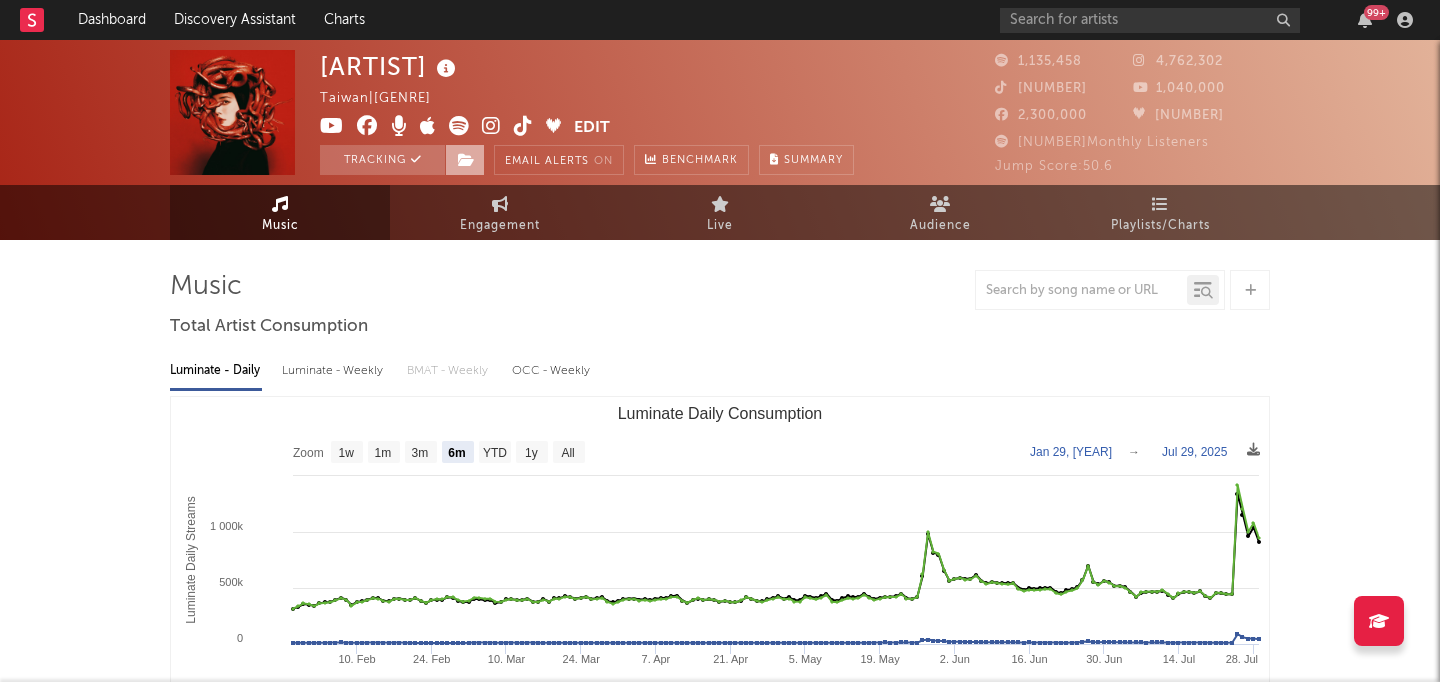 click at bounding box center [466, 160] 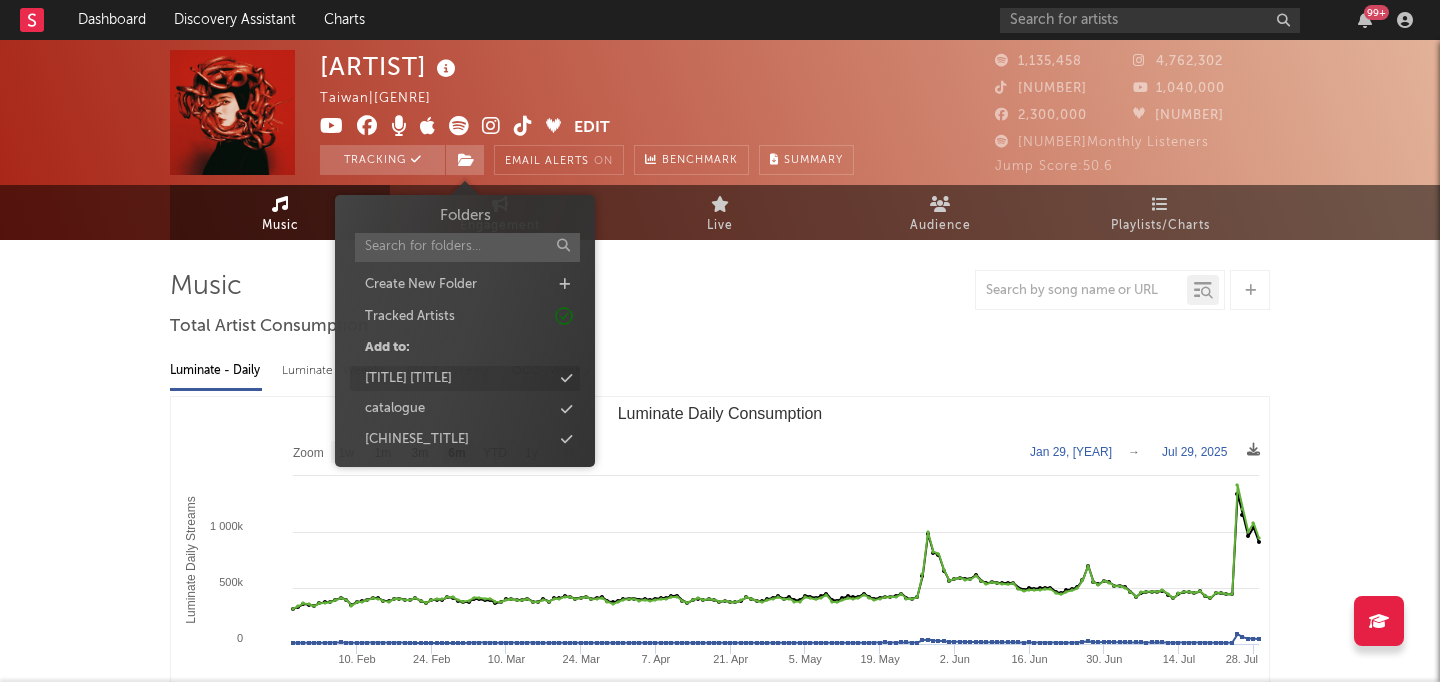 click on "[TITLE] [TITLE]" at bounding box center (465, 379) 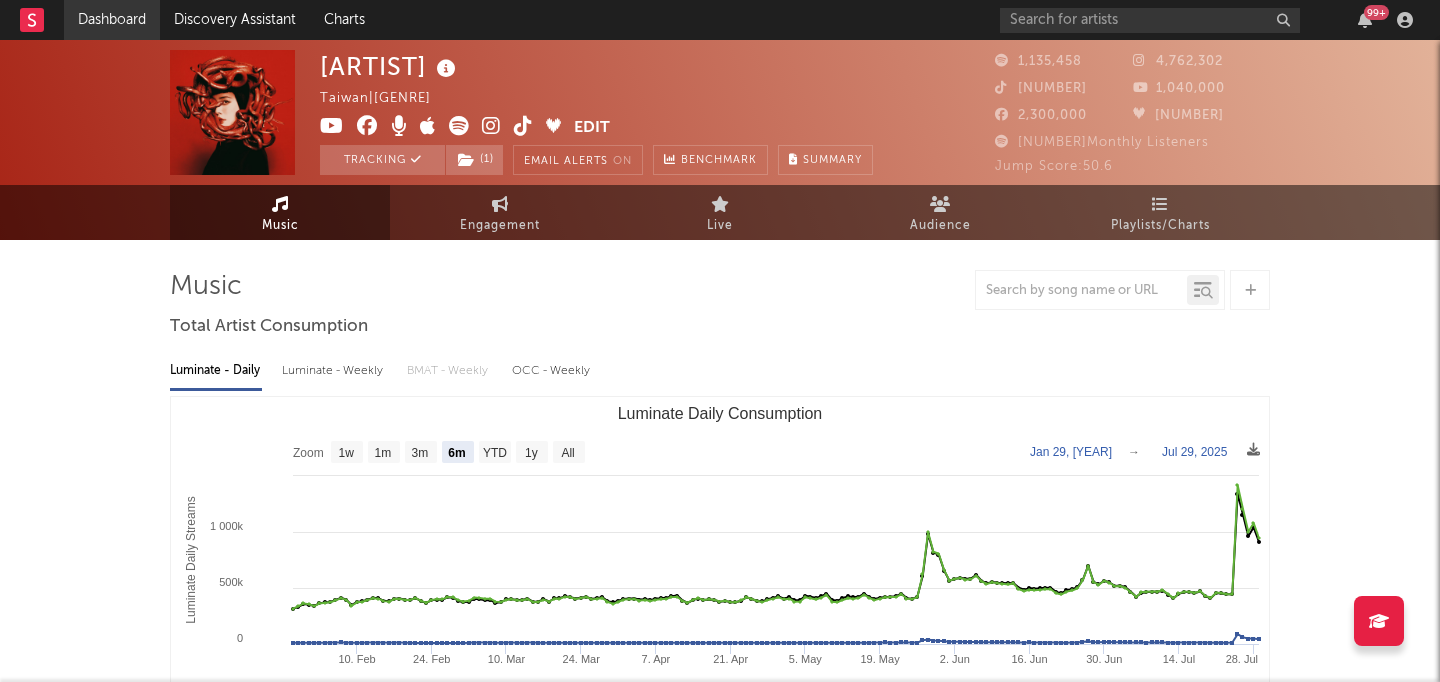 click on "Dashboard" at bounding box center (112, 20) 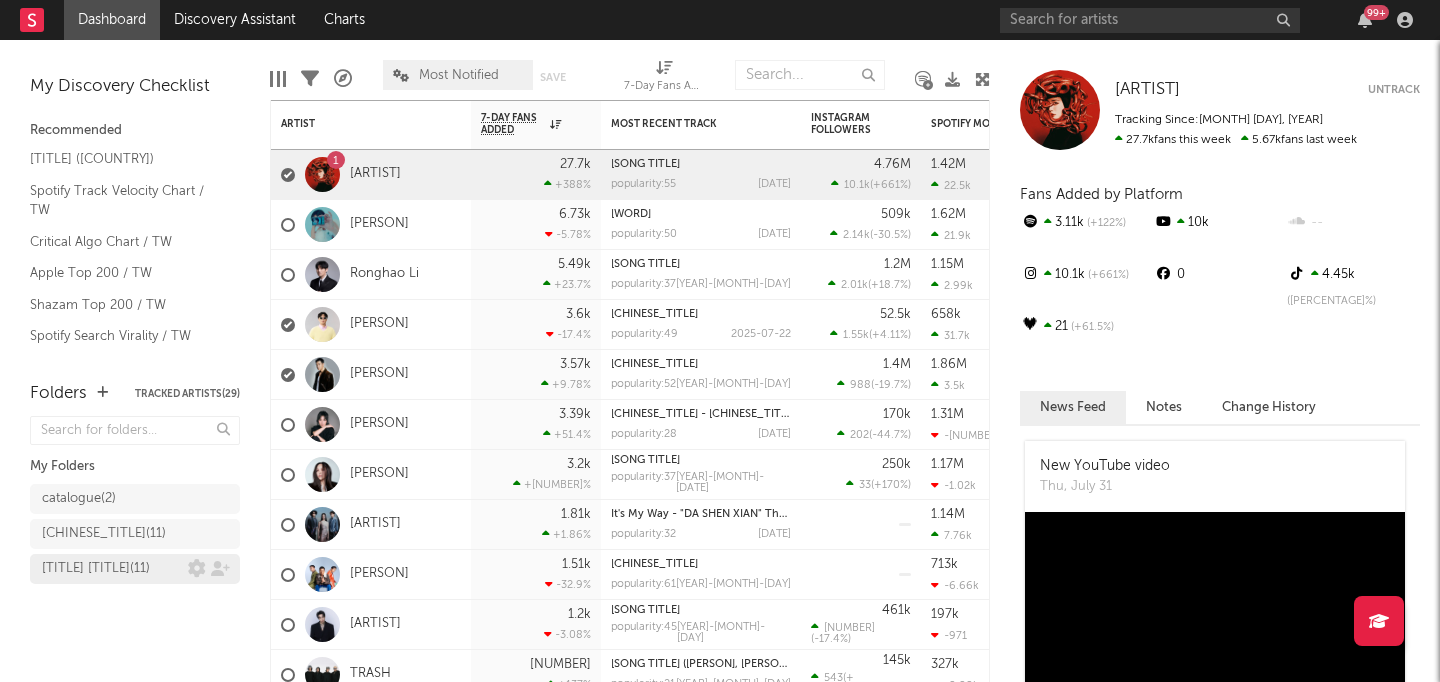 click on "Dom new release  ( [NUMBER] )" at bounding box center [96, 569] 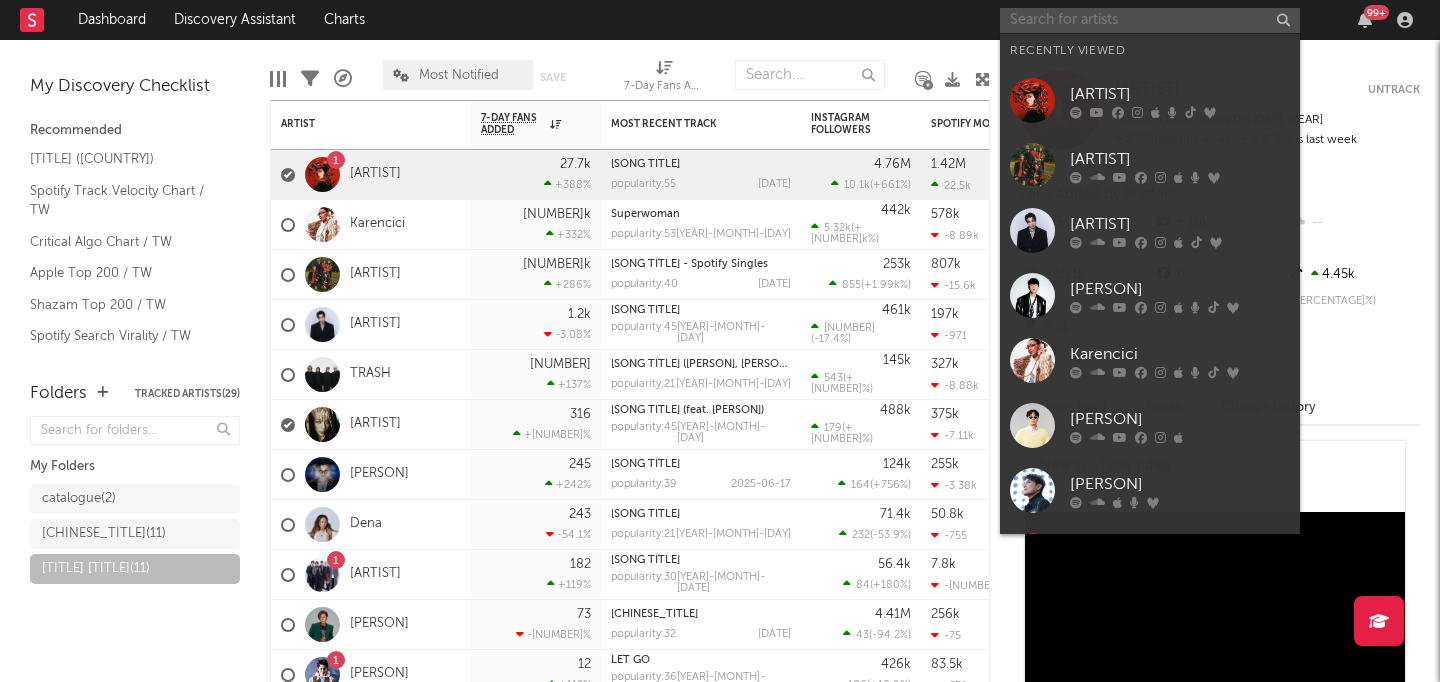 click at bounding box center (1150, 20) 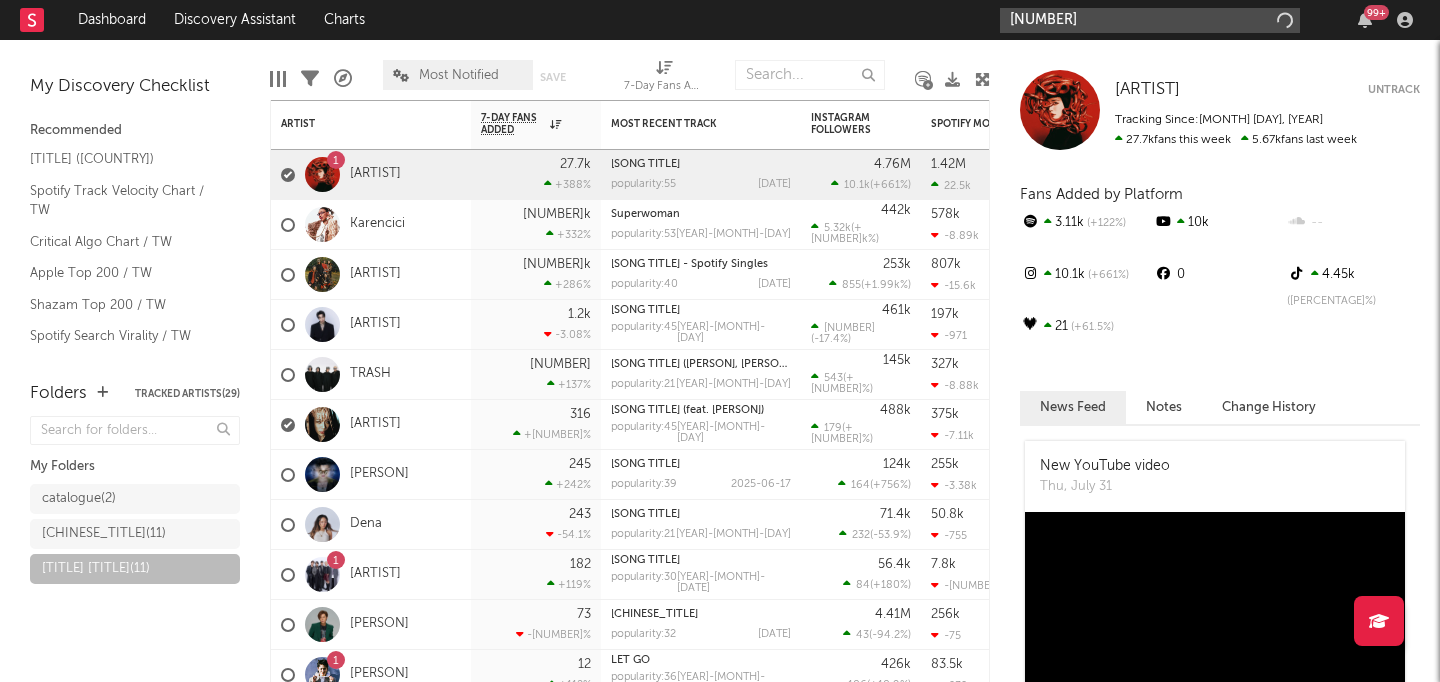 type on "5" 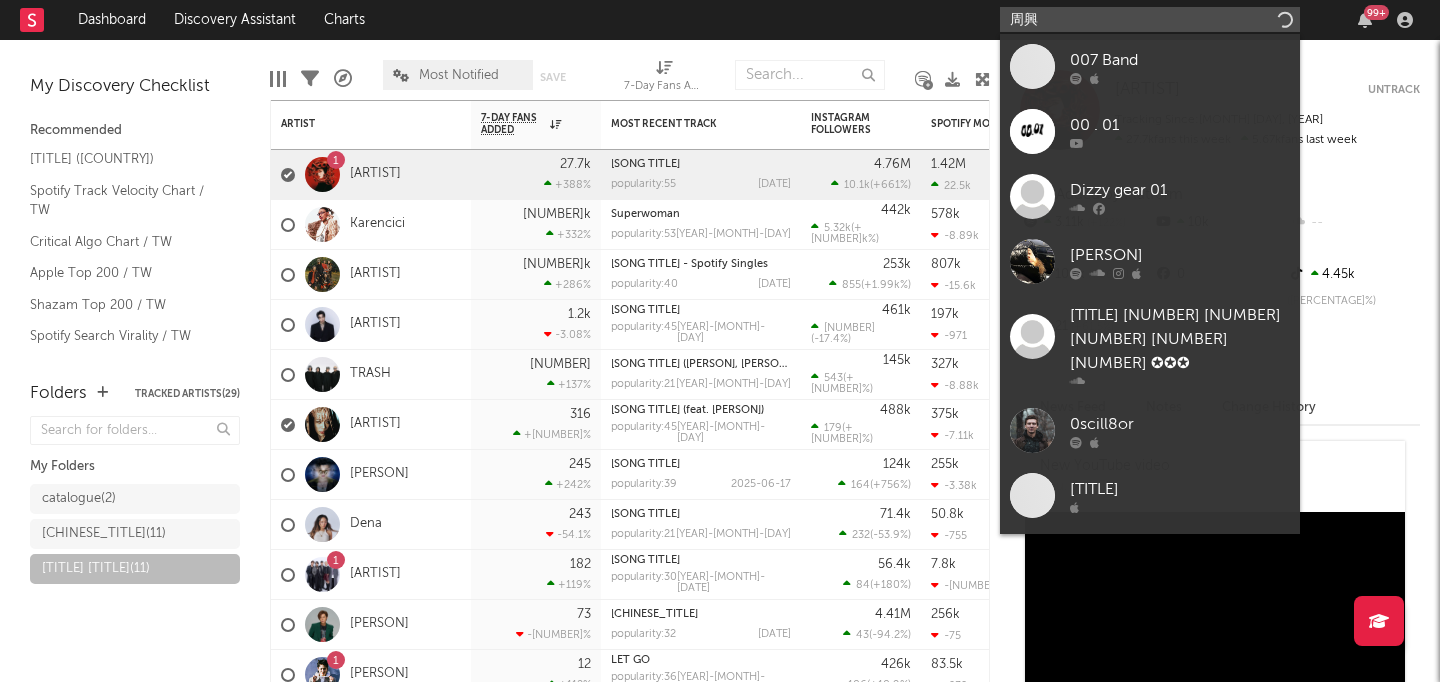 type on "周" 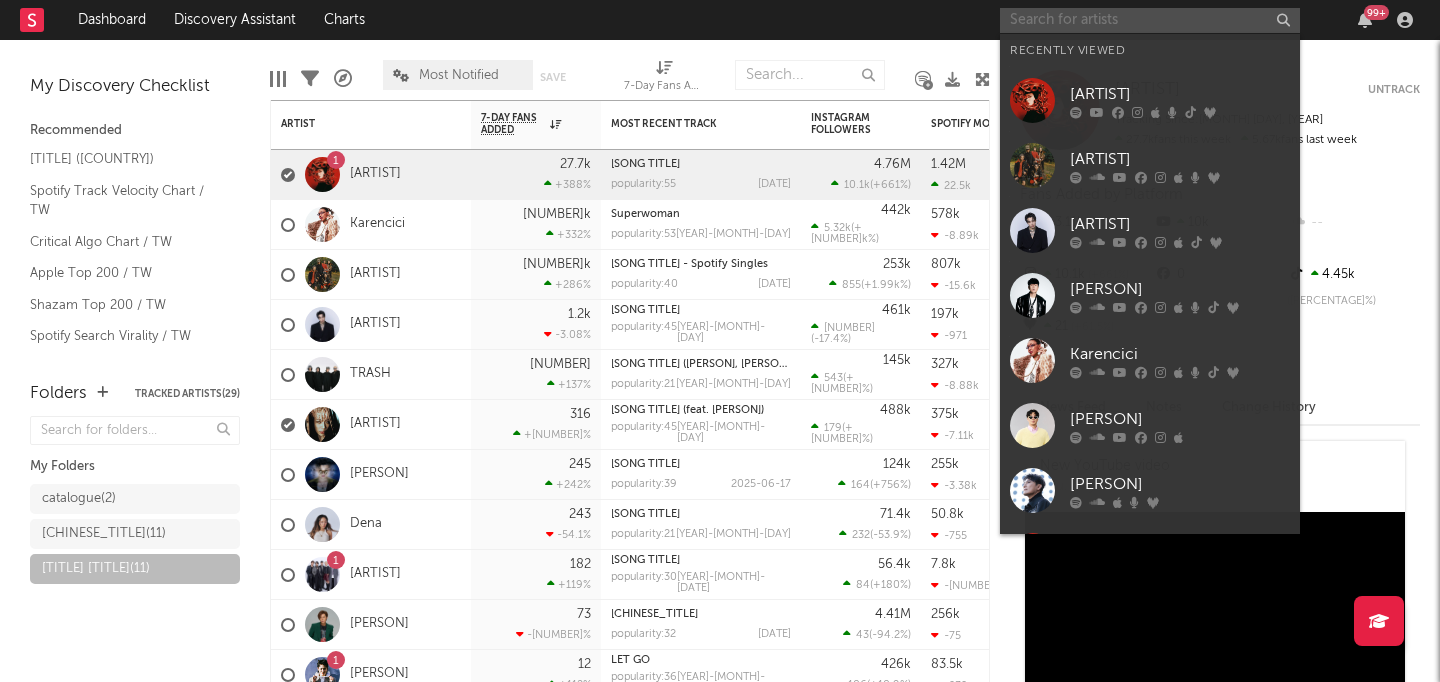 type on "r" 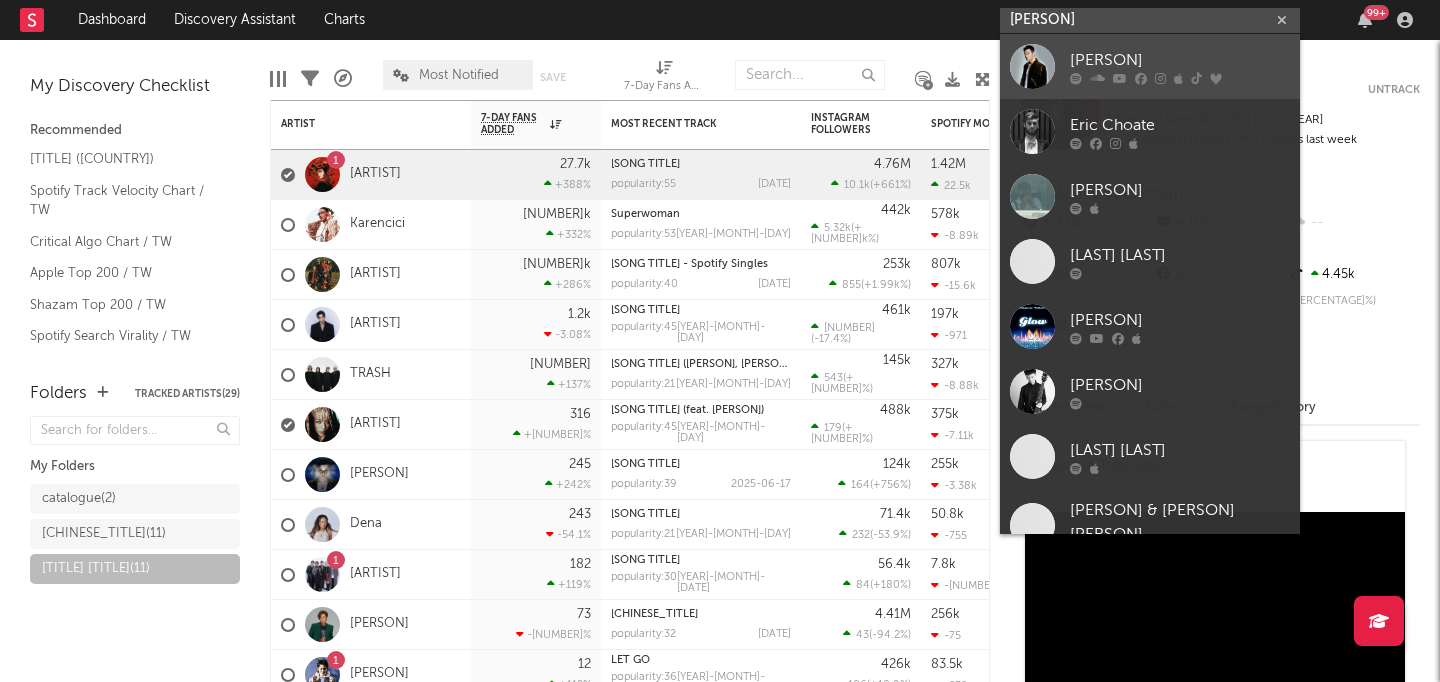 type on "[PERSON]" 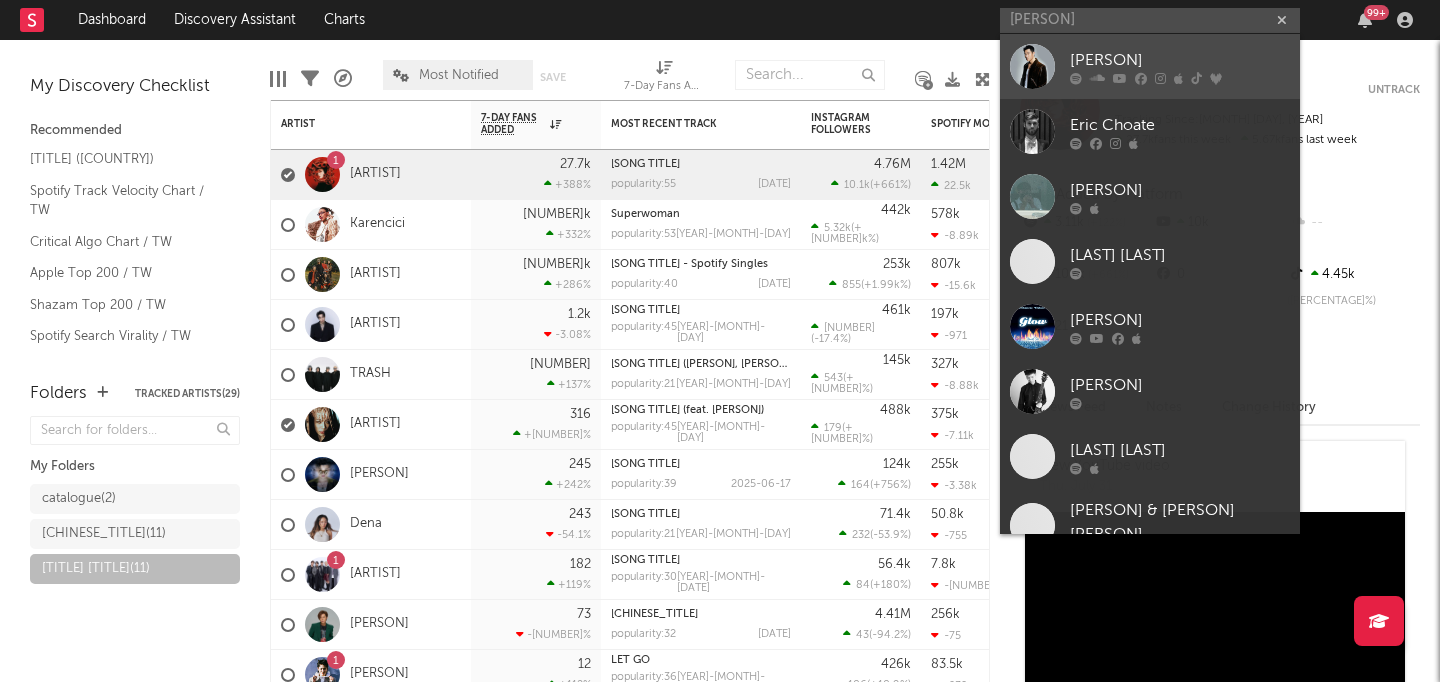 click on "[PERSON]" at bounding box center (1180, 60) 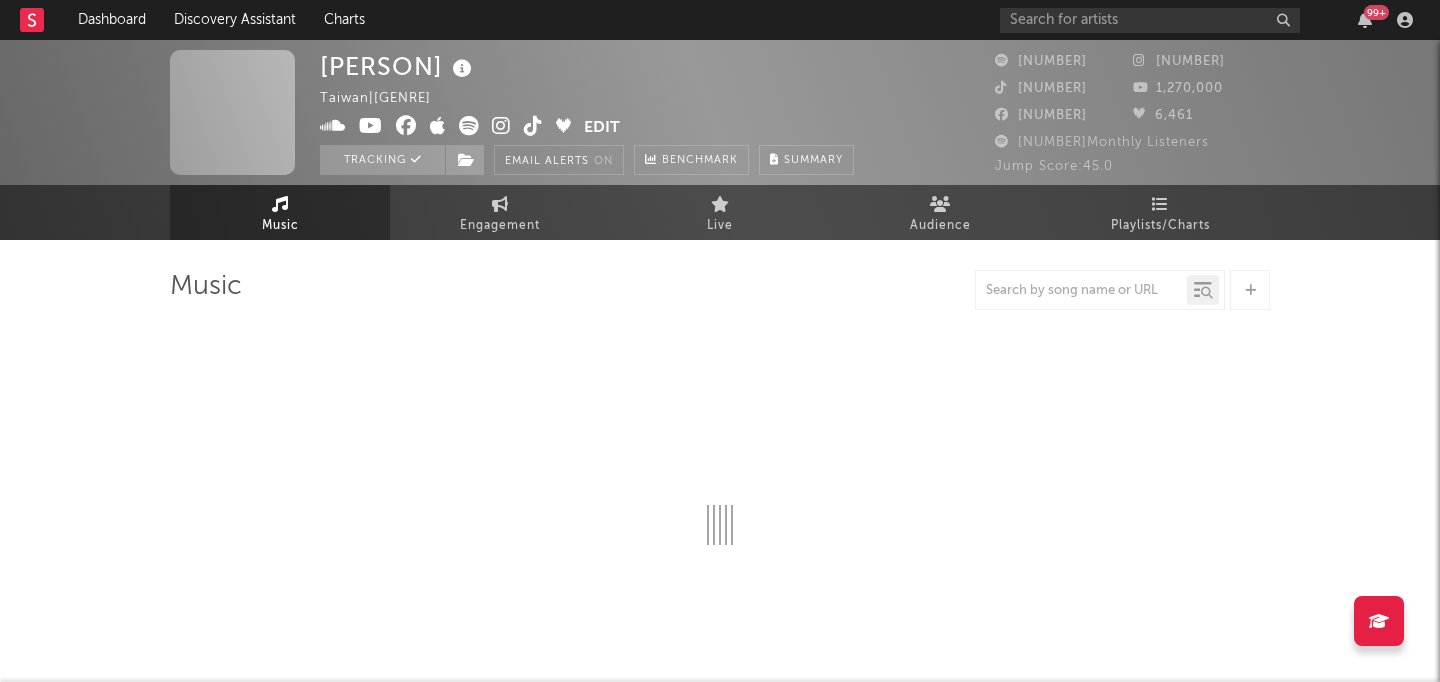 select on "6m" 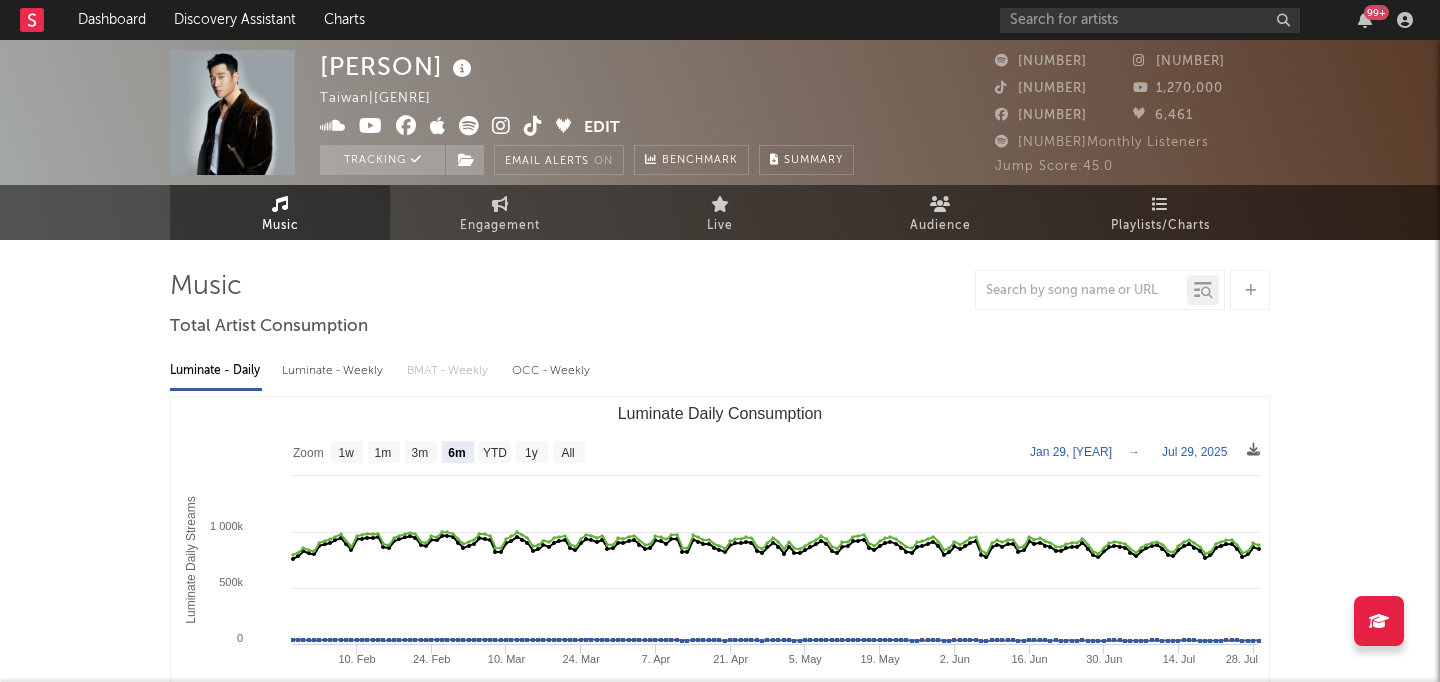 select on "6m" 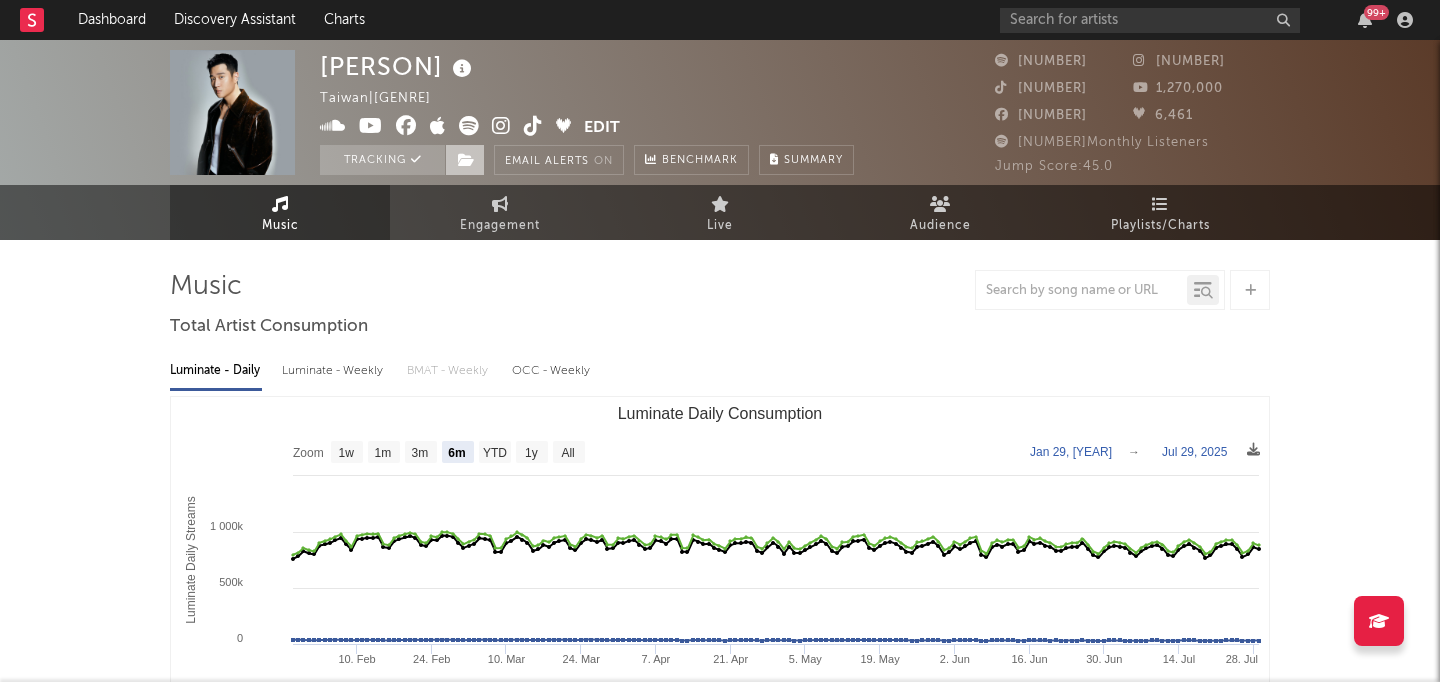 click at bounding box center (466, 160) 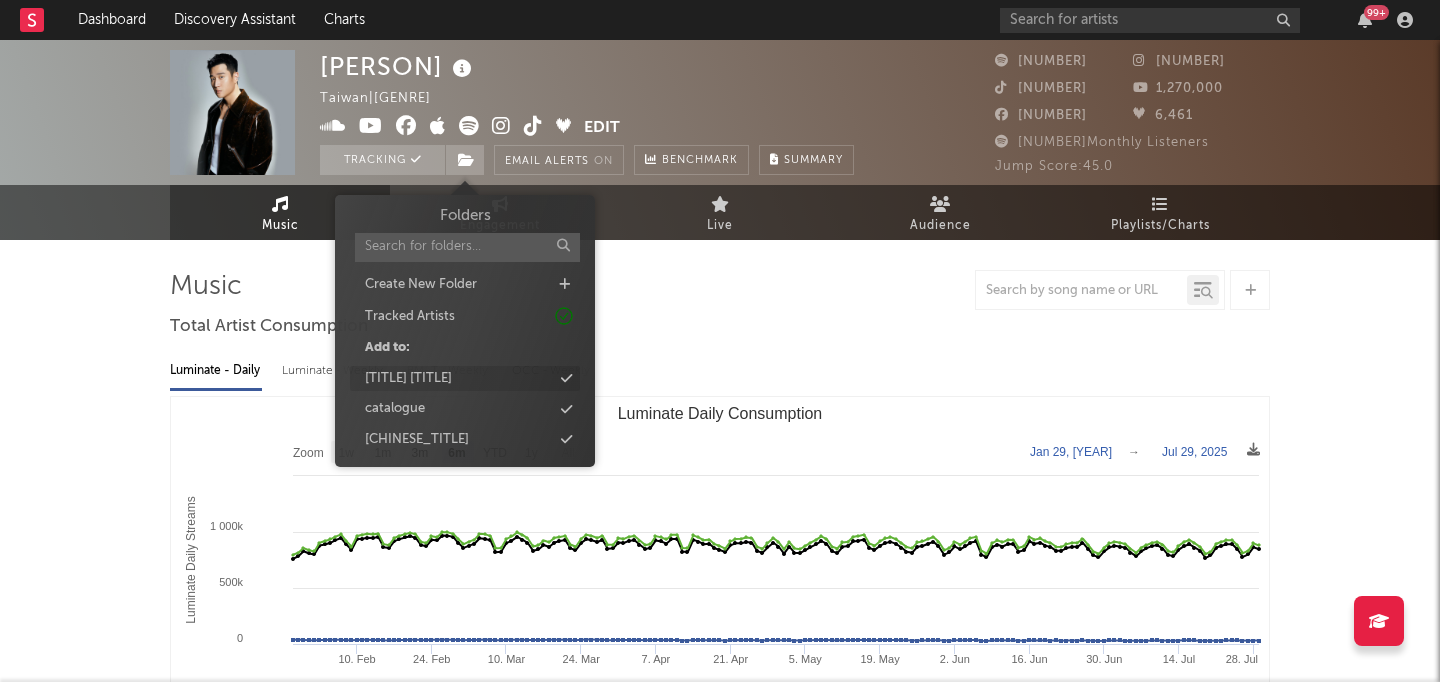 click on "[TITLE] [TITLE]" at bounding box center (465, 379) 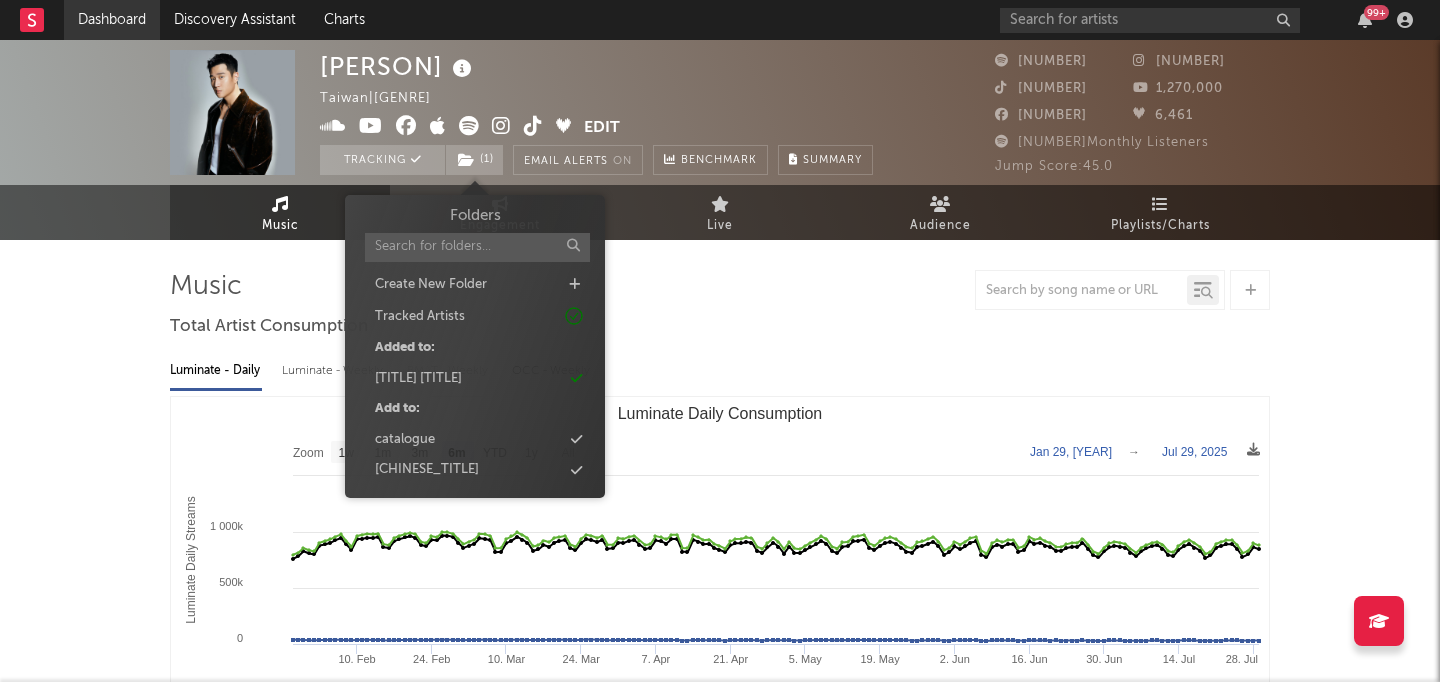 click on "Dashboard" at bounding box center (112, 20) 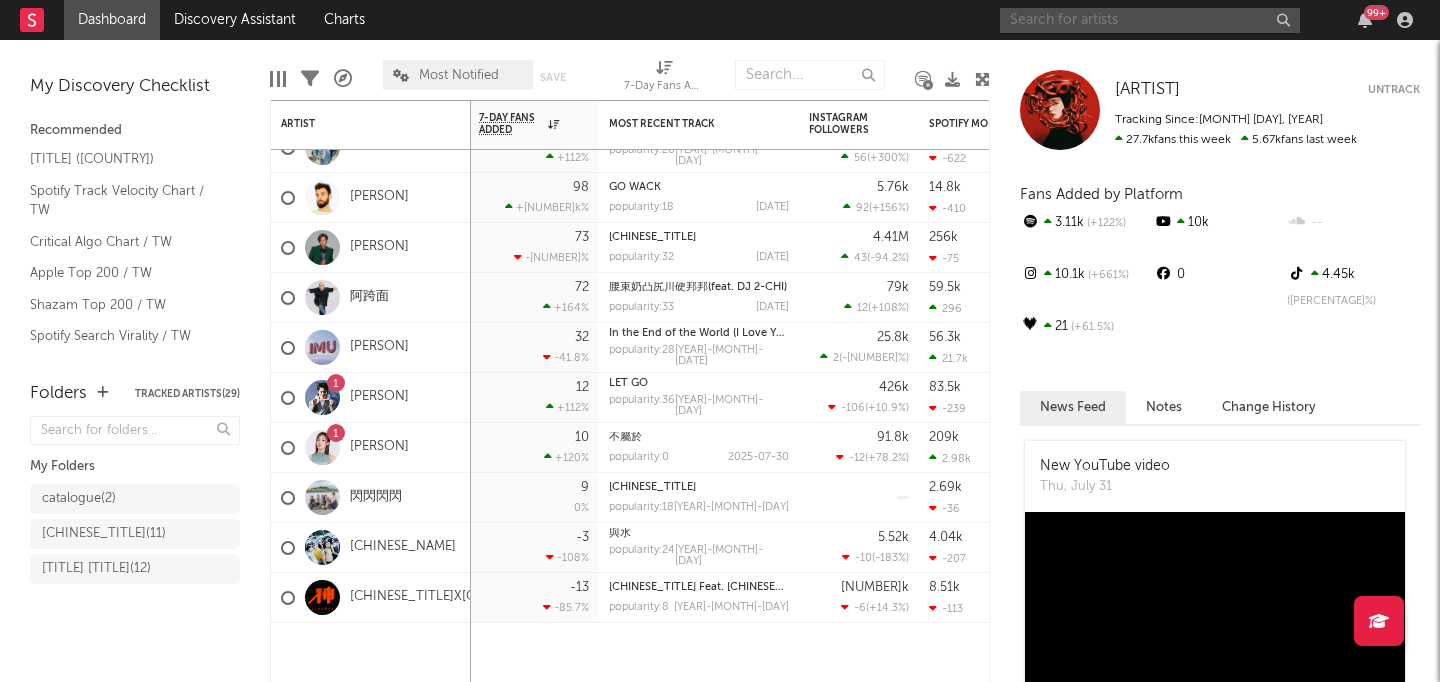 click at bounding box center [1150, 20] 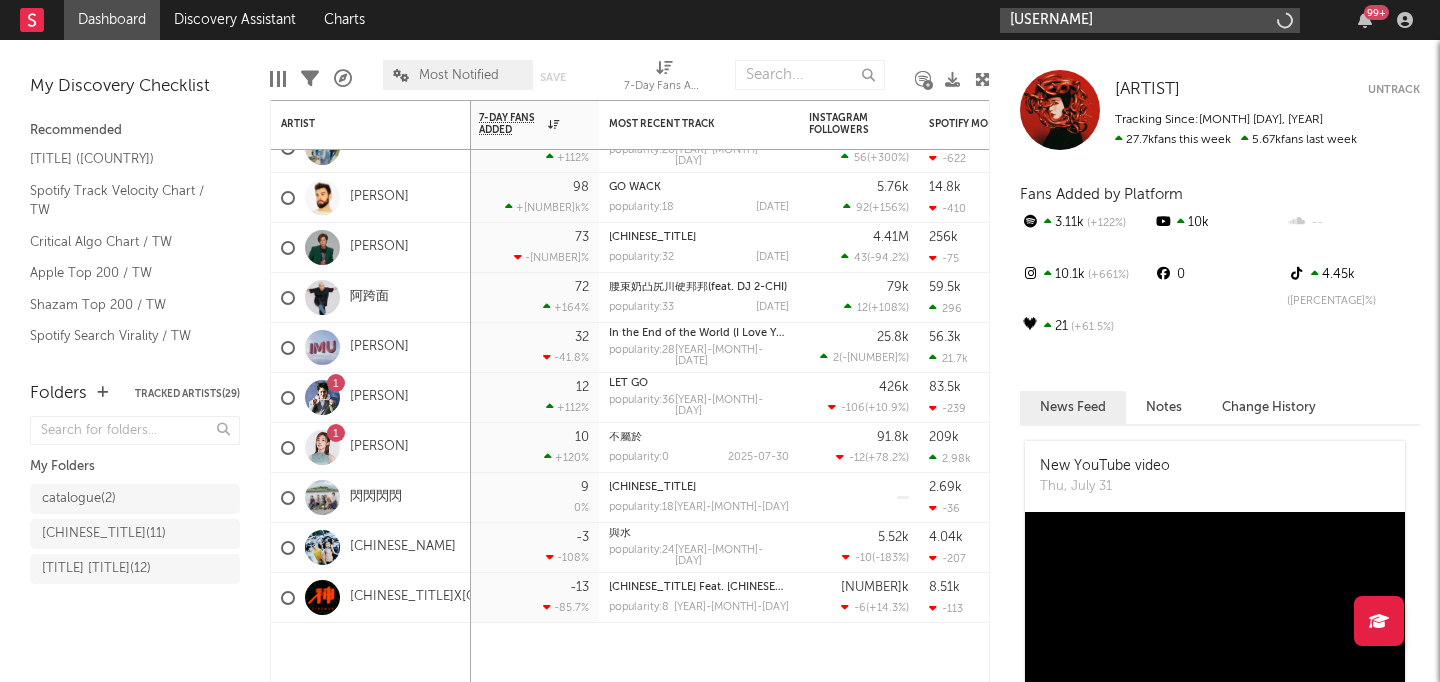 type on "x" 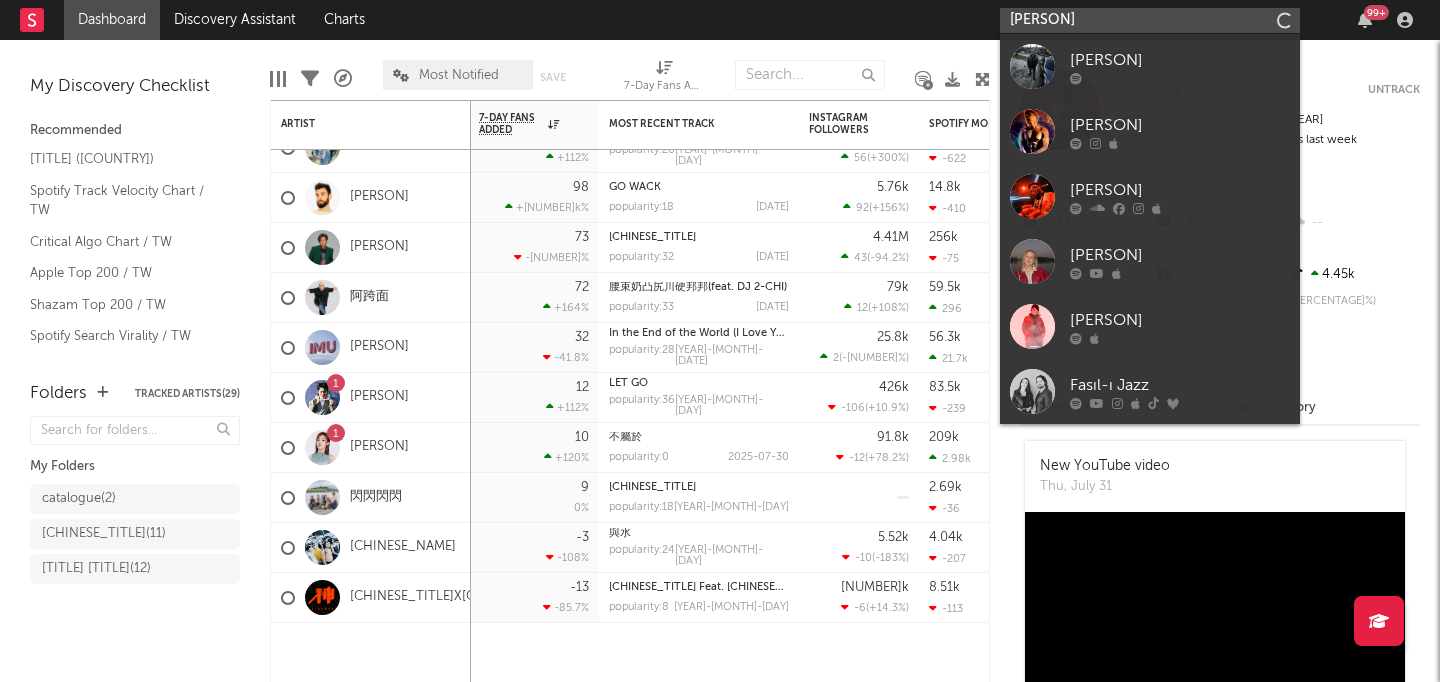 type on "n" 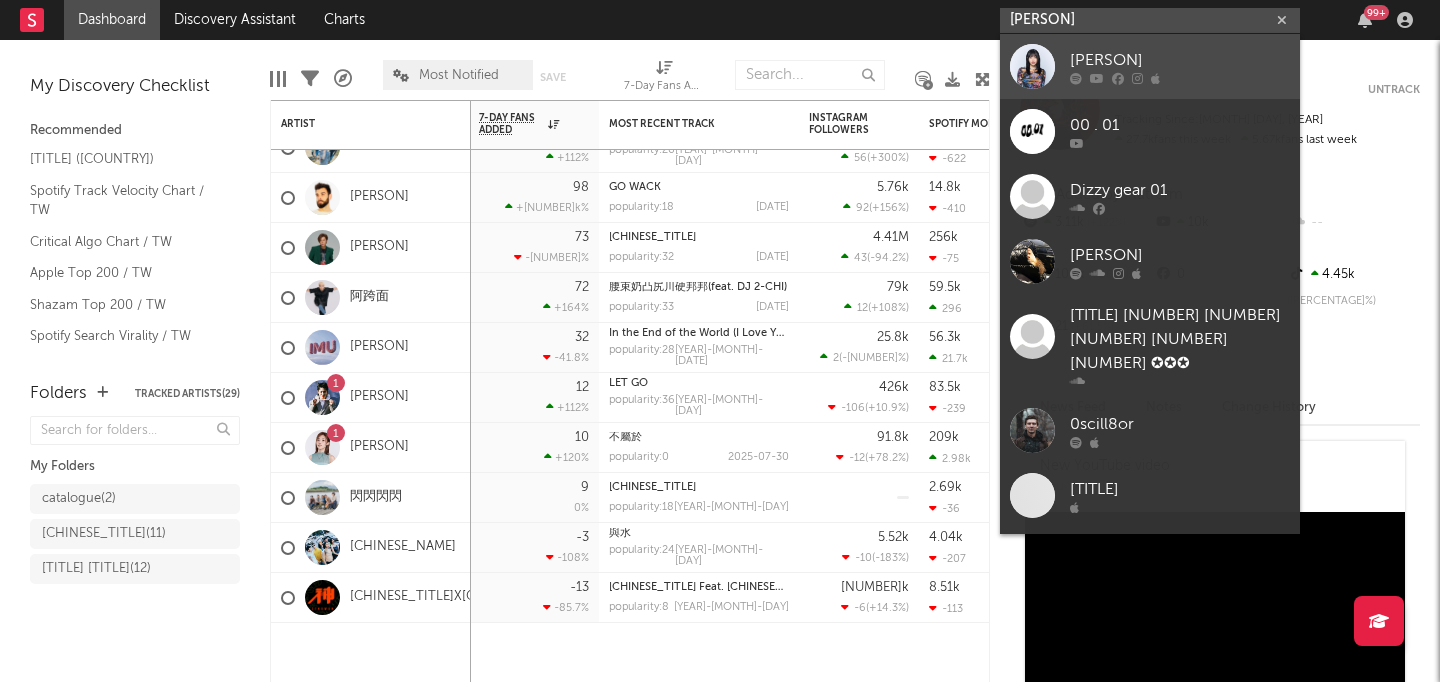 type on "[PERSON]" 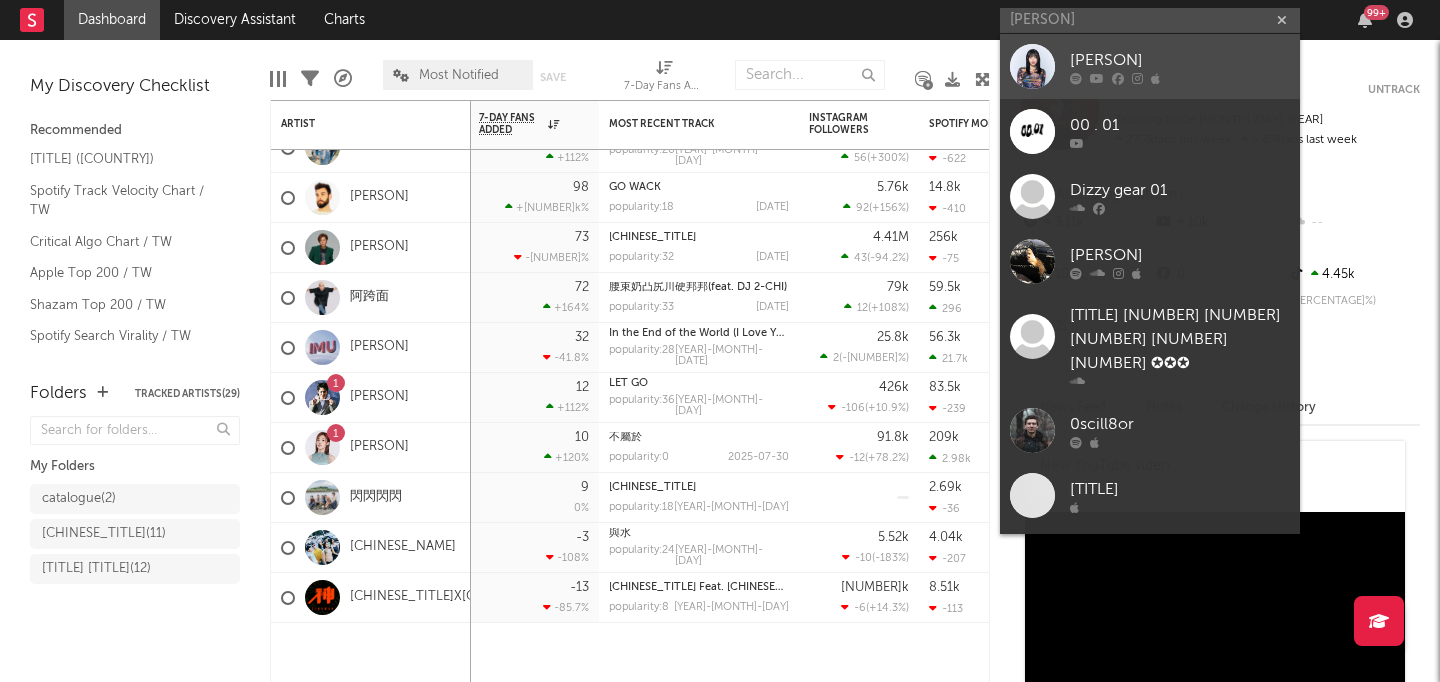 click on "[PERSON]" at bounding box center [1180, 61] 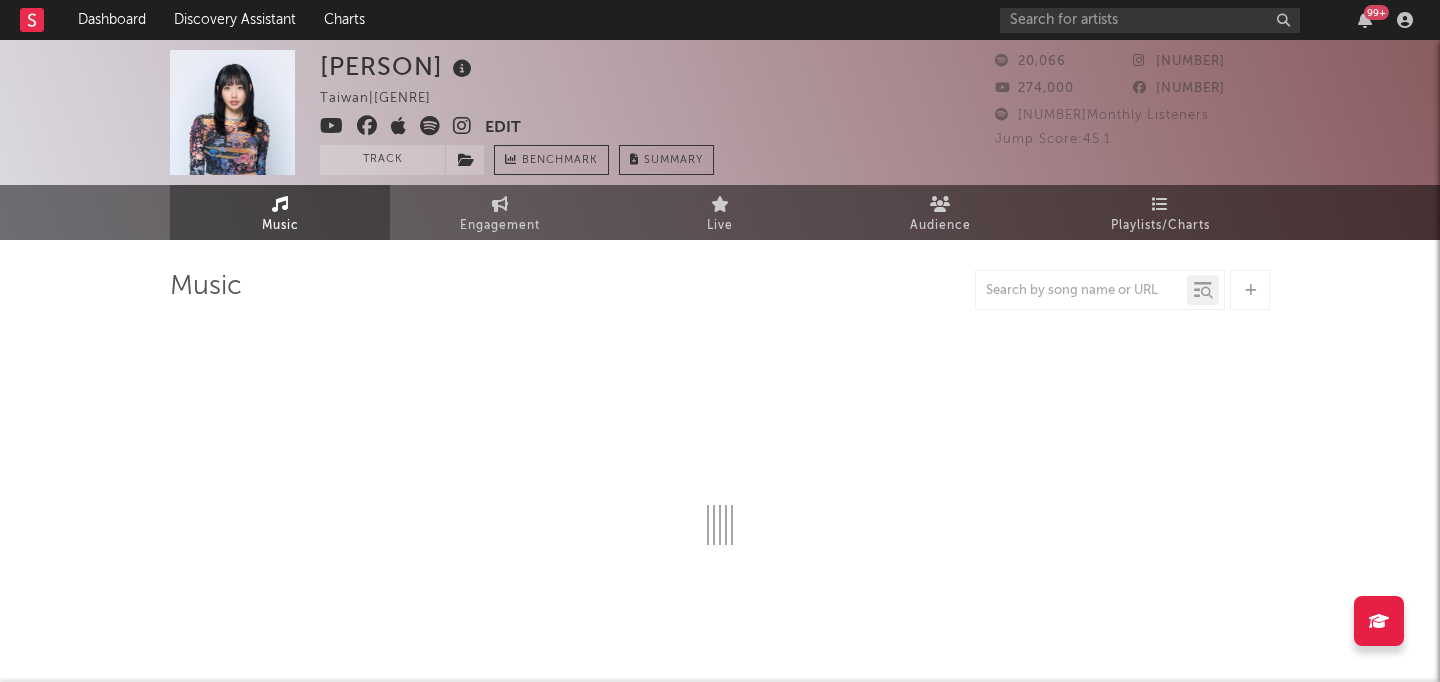 select on "6m" 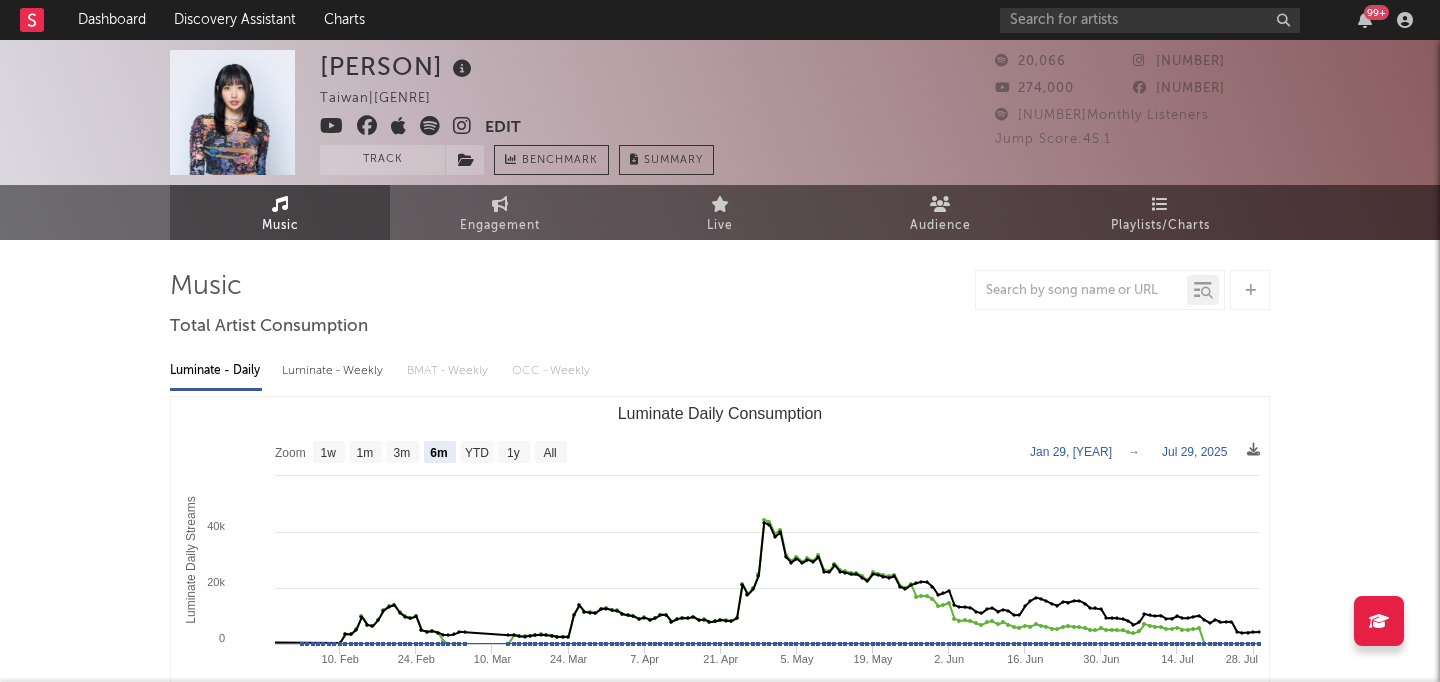 select on "6m" 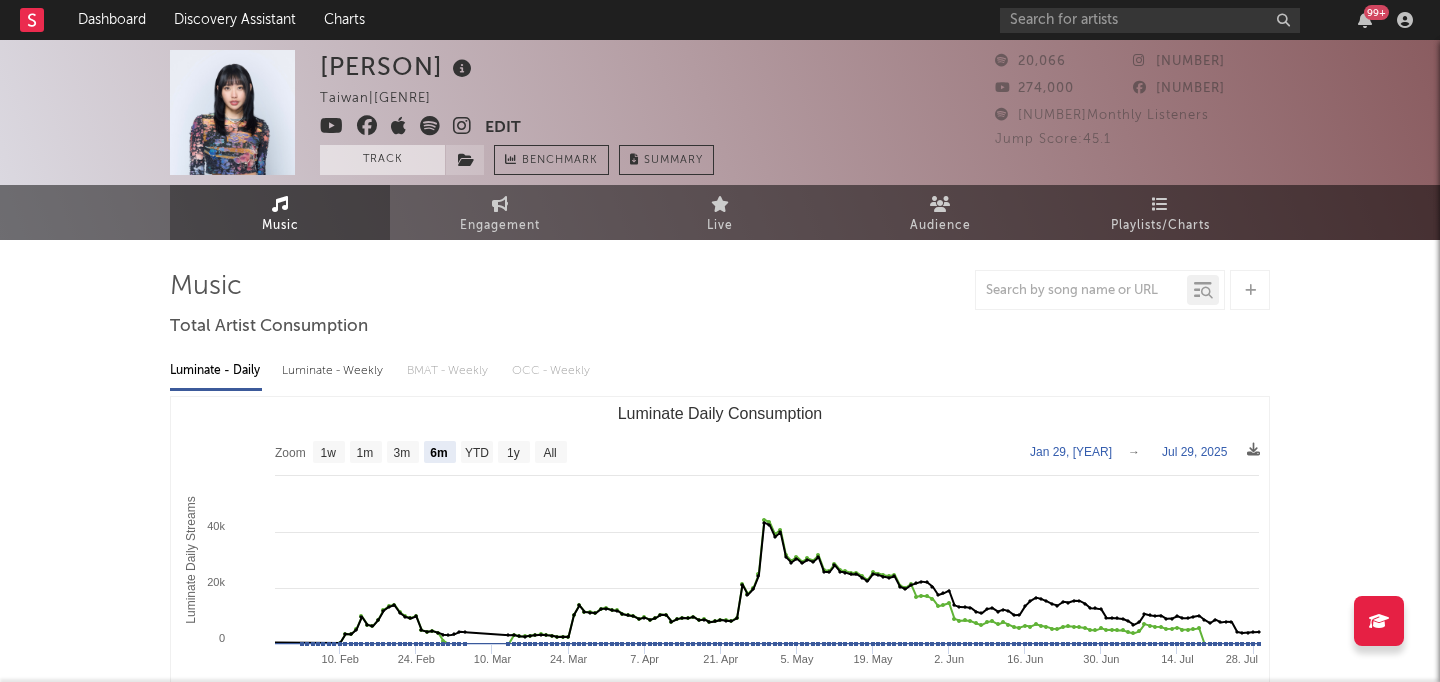click on "Track" at bounding box center (382, 160) 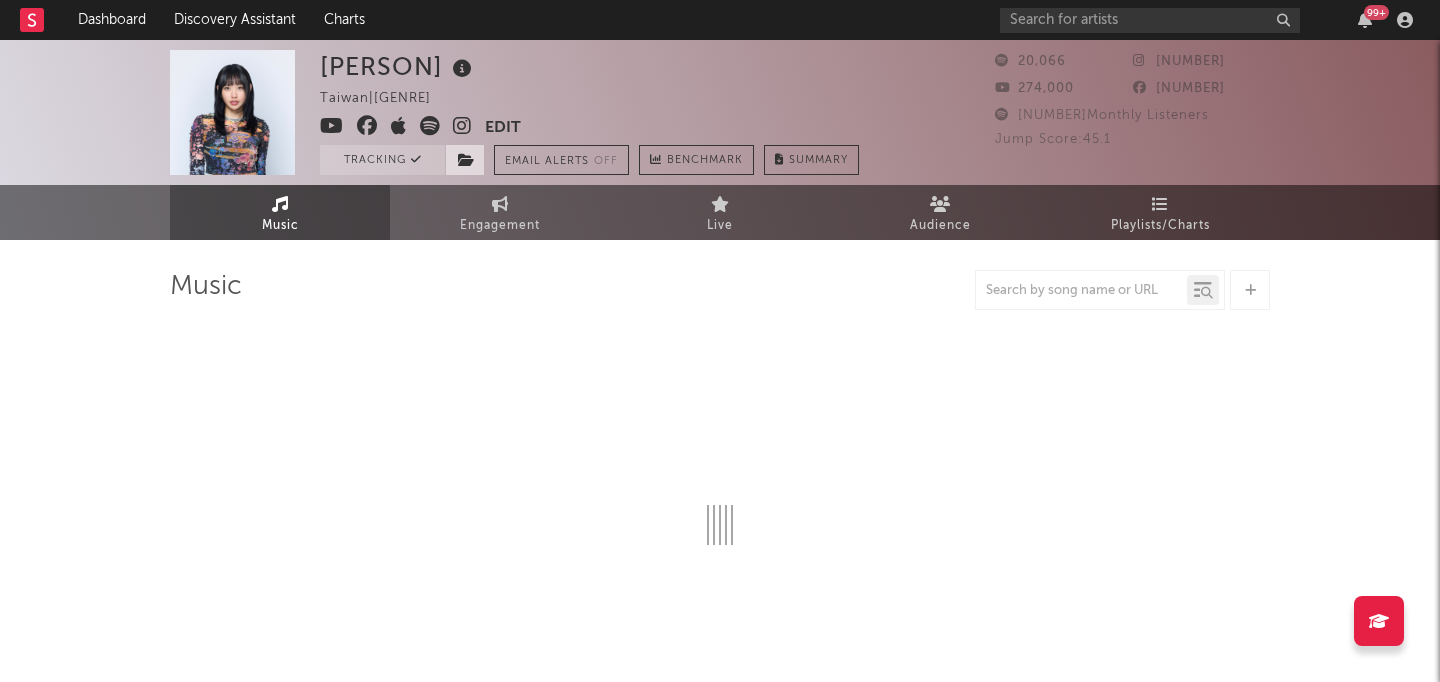 click at bounding box center (466, 160) 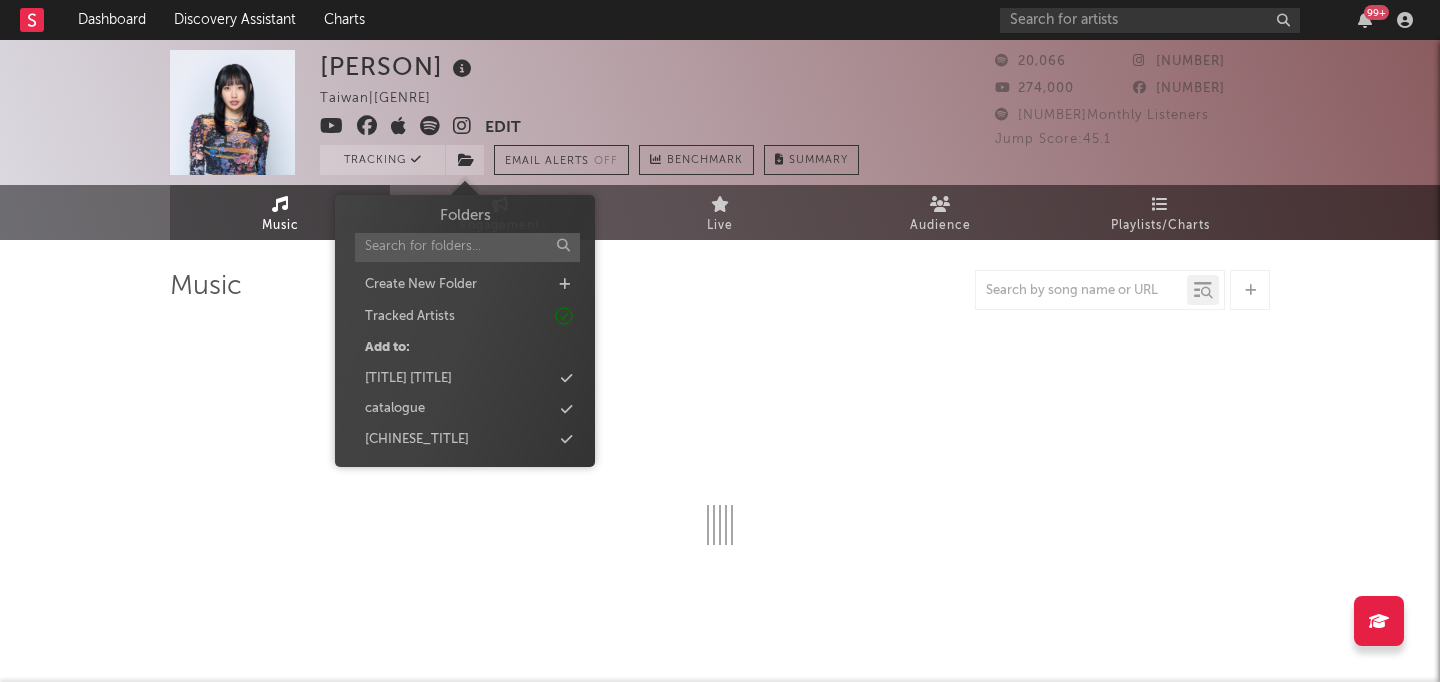 select on "6m" 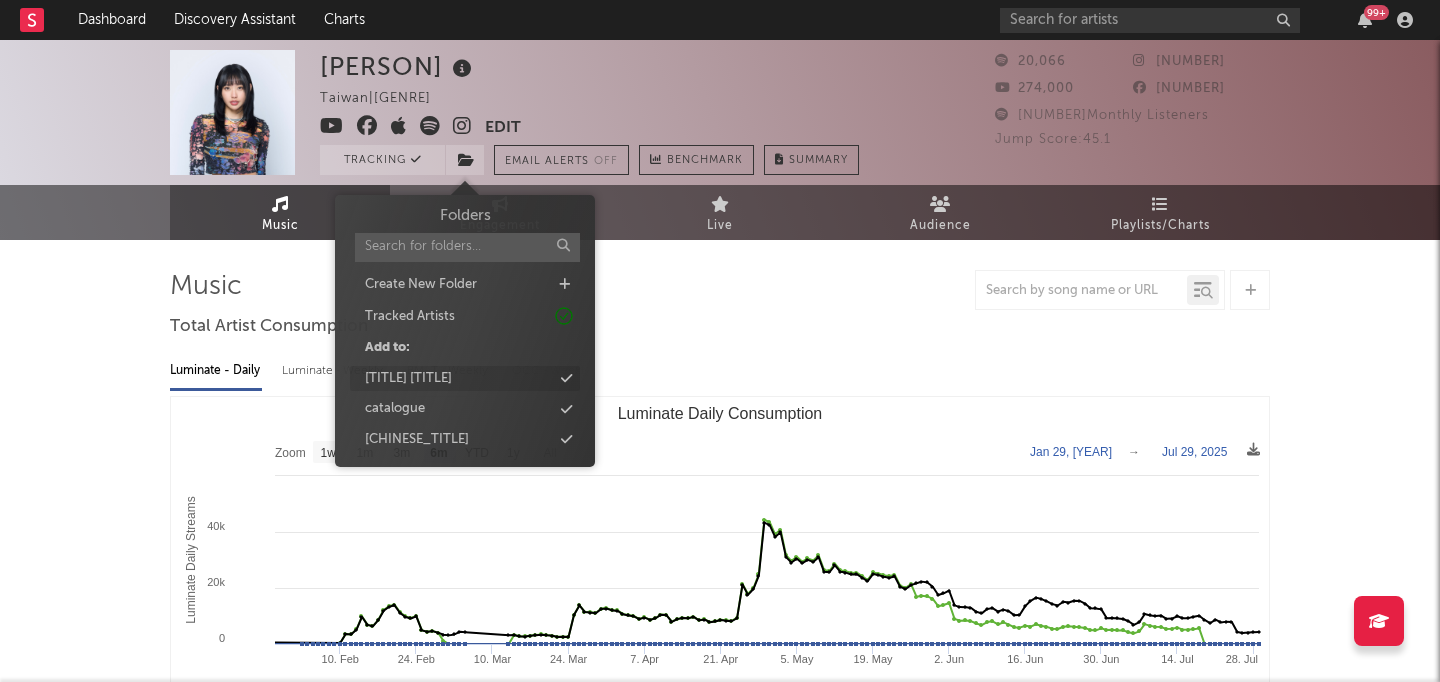 click on "[TITLE] [TITLE]" at bounding box center (408, 379) 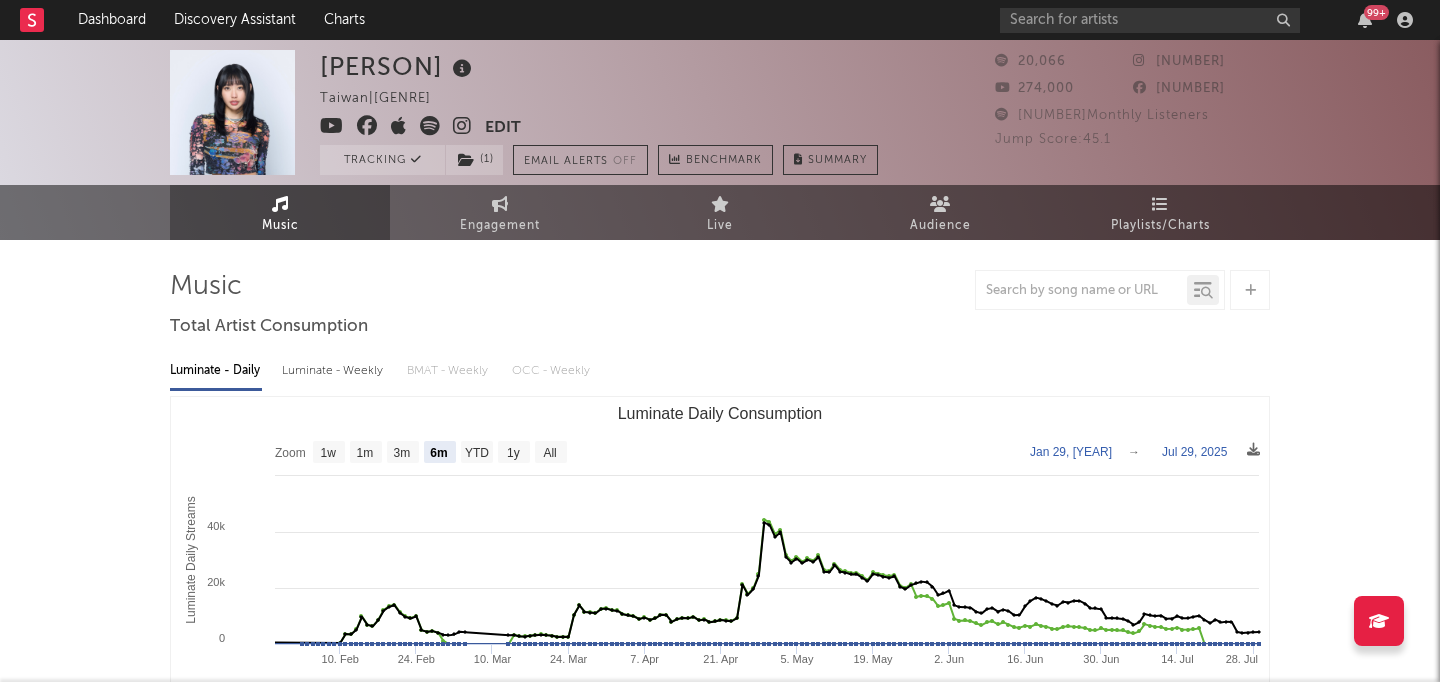 click on "李芷婷 Taiwan  |  Mandopop Edit Tracking ( 1 ) Email Alerts  Off Benchmark Summary 20,066 224,238 274,000 199,000 104,881  Monthly Listeners Jump Score:  45.1 Music Engagement Live Audience Playlists/Charts Music Total Artist Consumption Luminate - Daily Luminate - Weekly BMAT - Weekly OCC - Weekly Zoom 1w 1m 3m 6m YTD 1y All [YEAR]-[MONTH]-[DAY] [YEAR]-[MONTH]-[DAY] Created with Highcharts 10.3.3 Luminate Daily Streams Luminate Daily Consumption 10. Feb 24. Feb 10. Mar 24. Mar 7. Apr 21. Apr 5. May 19. May 2. Jun 16. Jun 30. Jun 14. Jul 28. Jul [YEAR] [YEAR] [YEAR] [YEAR] 0 20k 40k 60k Zoom 1w 1m 3m 6m YTD 1y All Jan 29, [YEAR] → Jul 29, [YEAR] Global Streaming On-Demand Audio Ex-US Streaming On-Demand Audio US Streaming On-Demand Audio Recent DSP Releases Export CSV  Last Day Spotify Plays Copyright 7 Day Spotify Plays Last Day Spotify Plays ATD Spotify Plays Spotify Popularity Released Global ATD Audio Streams Global Rolling 7D Audio Streams Estimated % Playlist Streams Last Day Spotify Popularity Streams / 7d Growth Originals   ("" at bounding box center (720, 1309) 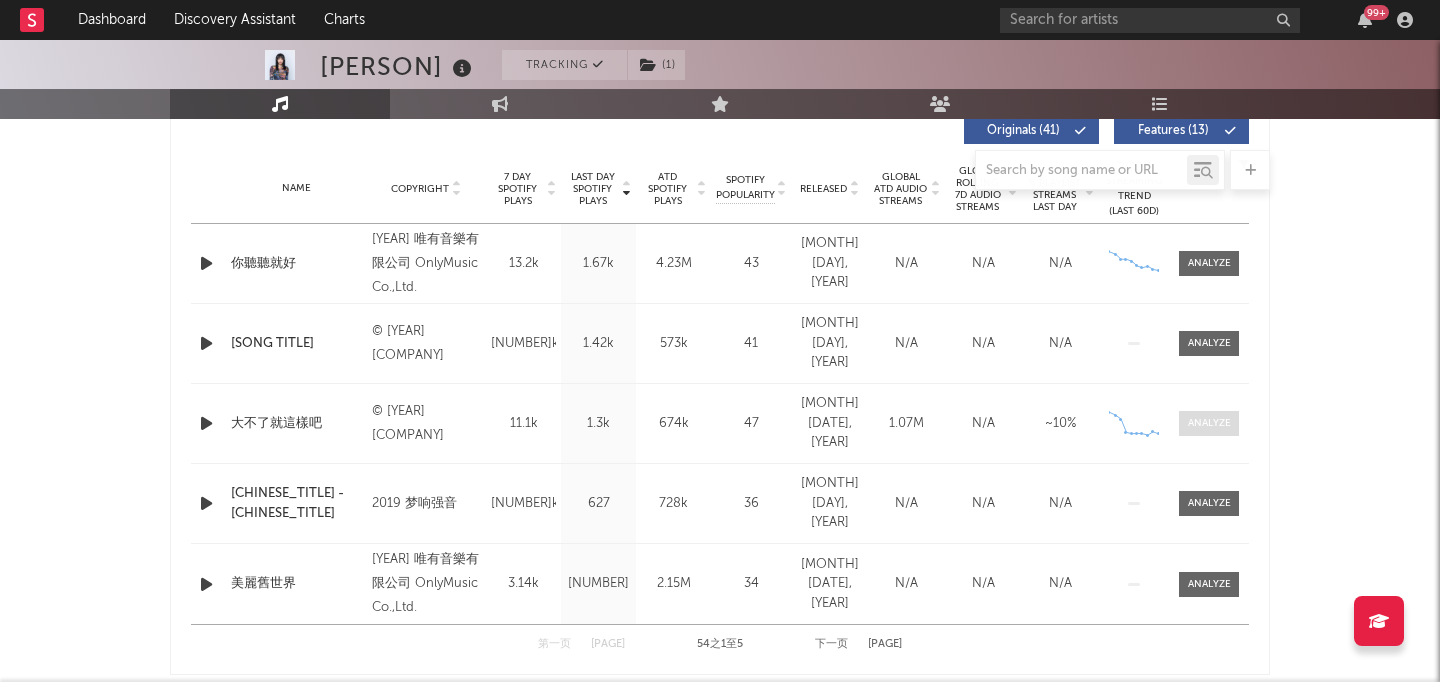 scroll, scrollTop: 788, scrollLeft: 0, axis: vertical 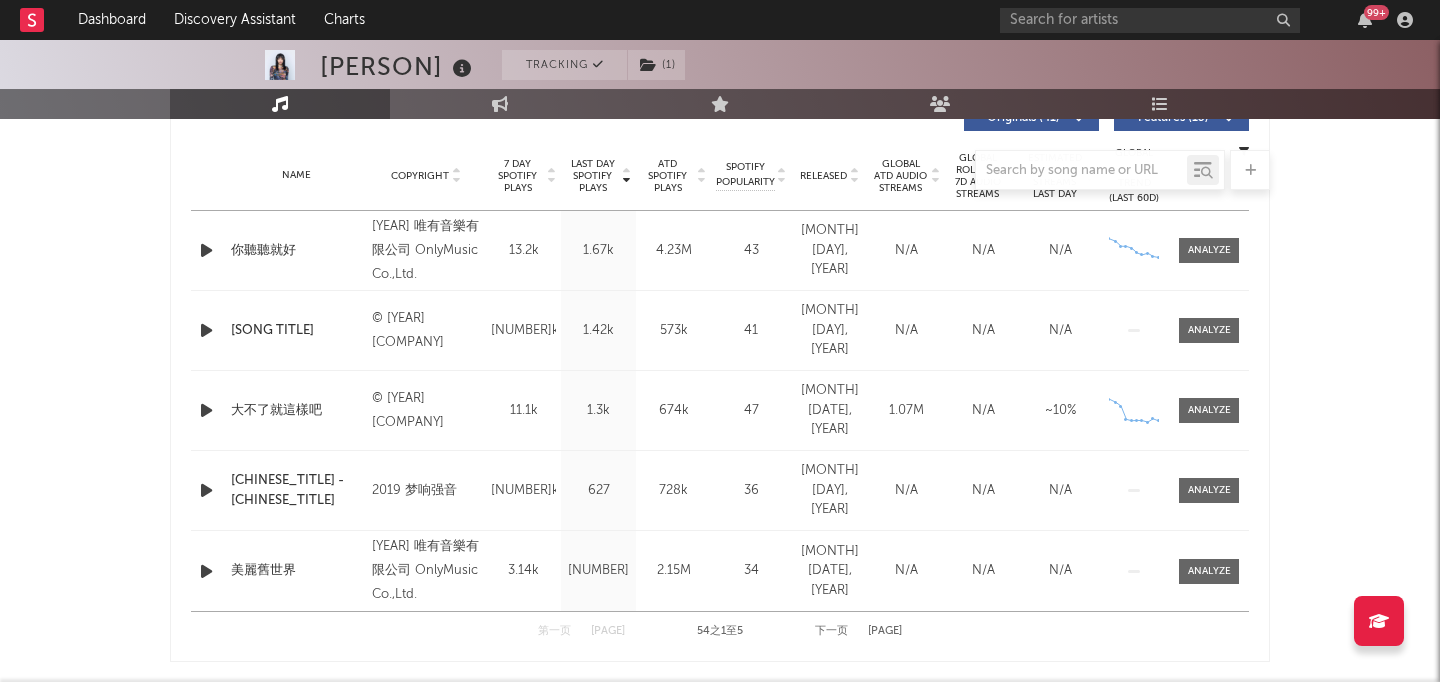 click on "下一页" at bounding box center (831, 631) 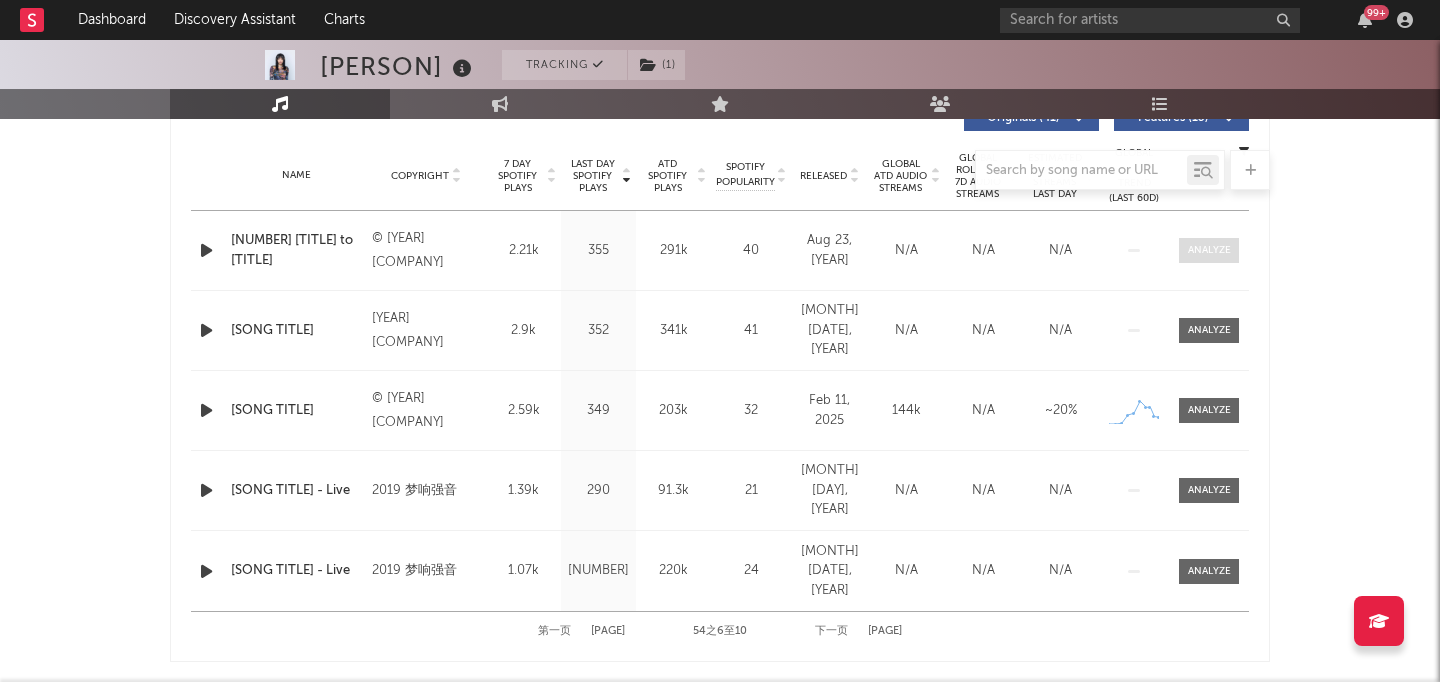 click at bounding box center (1209, 250) 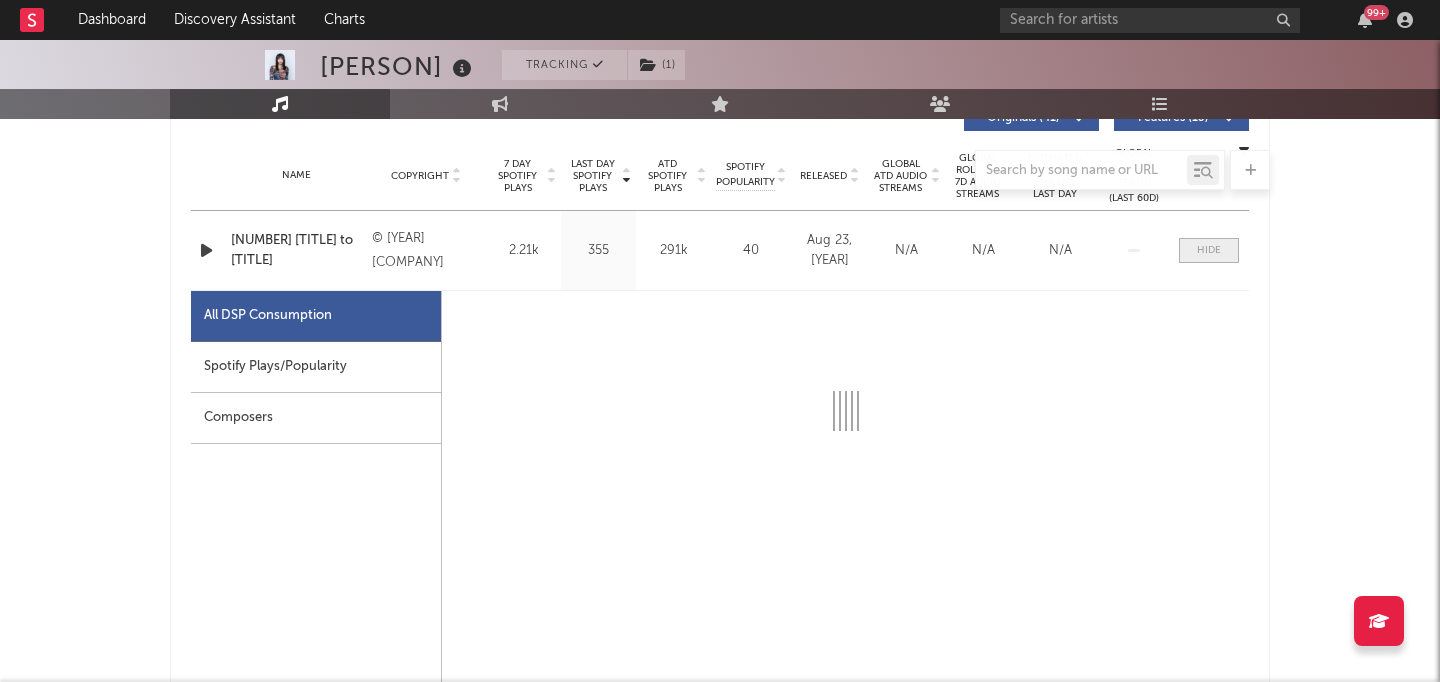 select on "1w" 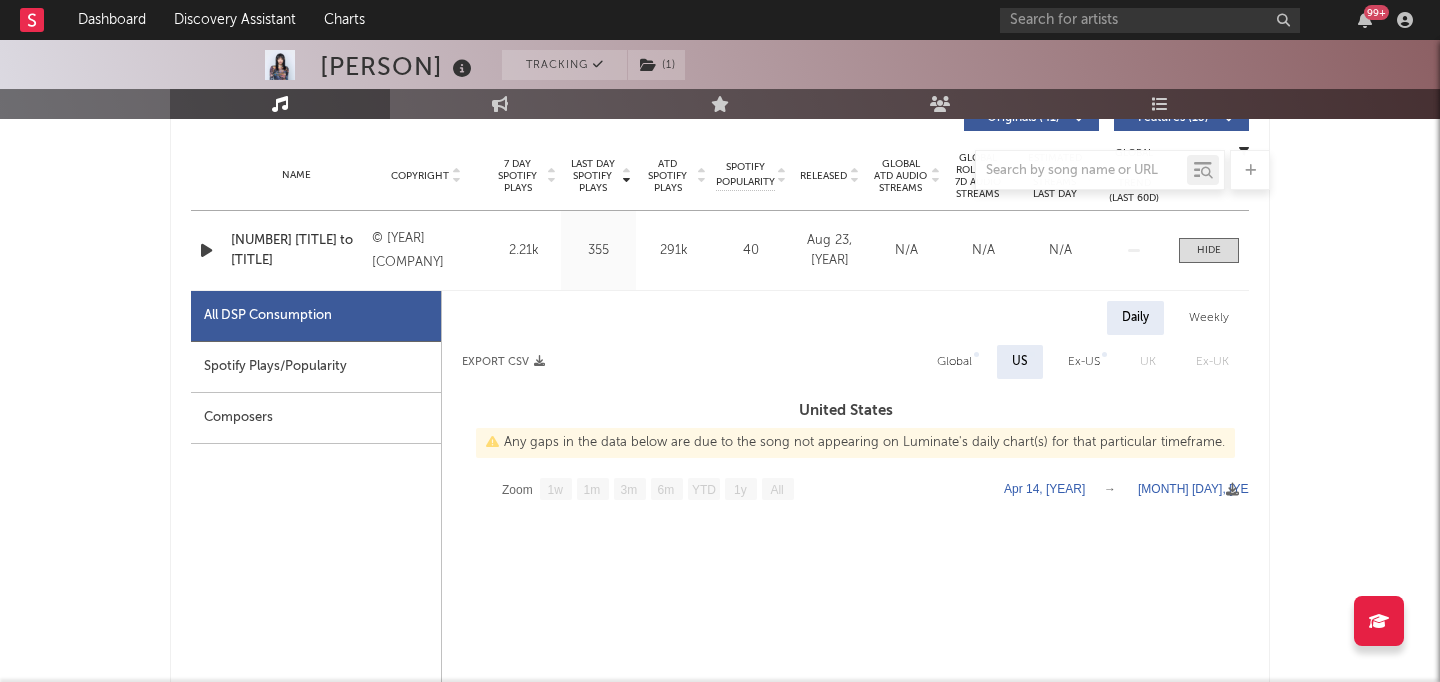 click on "Global" at bounding box center (954, 362) 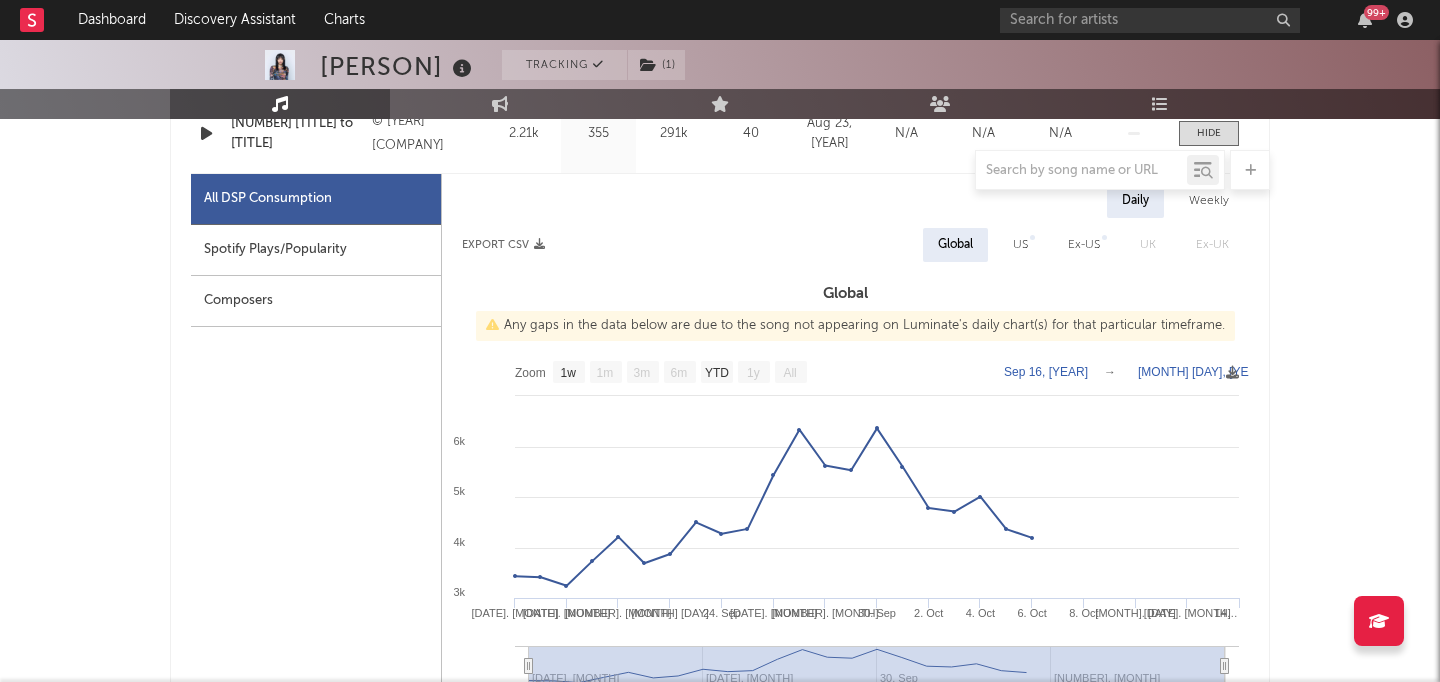 scroll, scrollTop: 909, scrollLeft: 0, axis: vertical 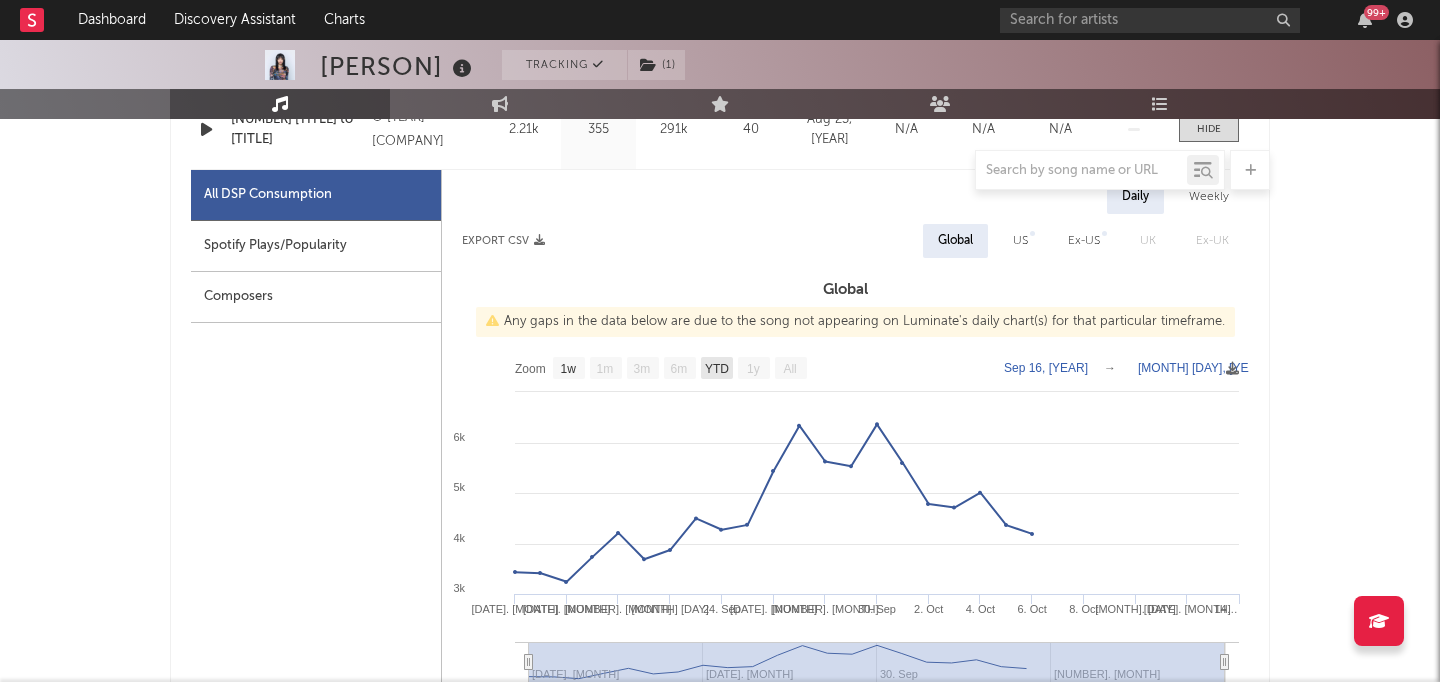 click on "YTD" 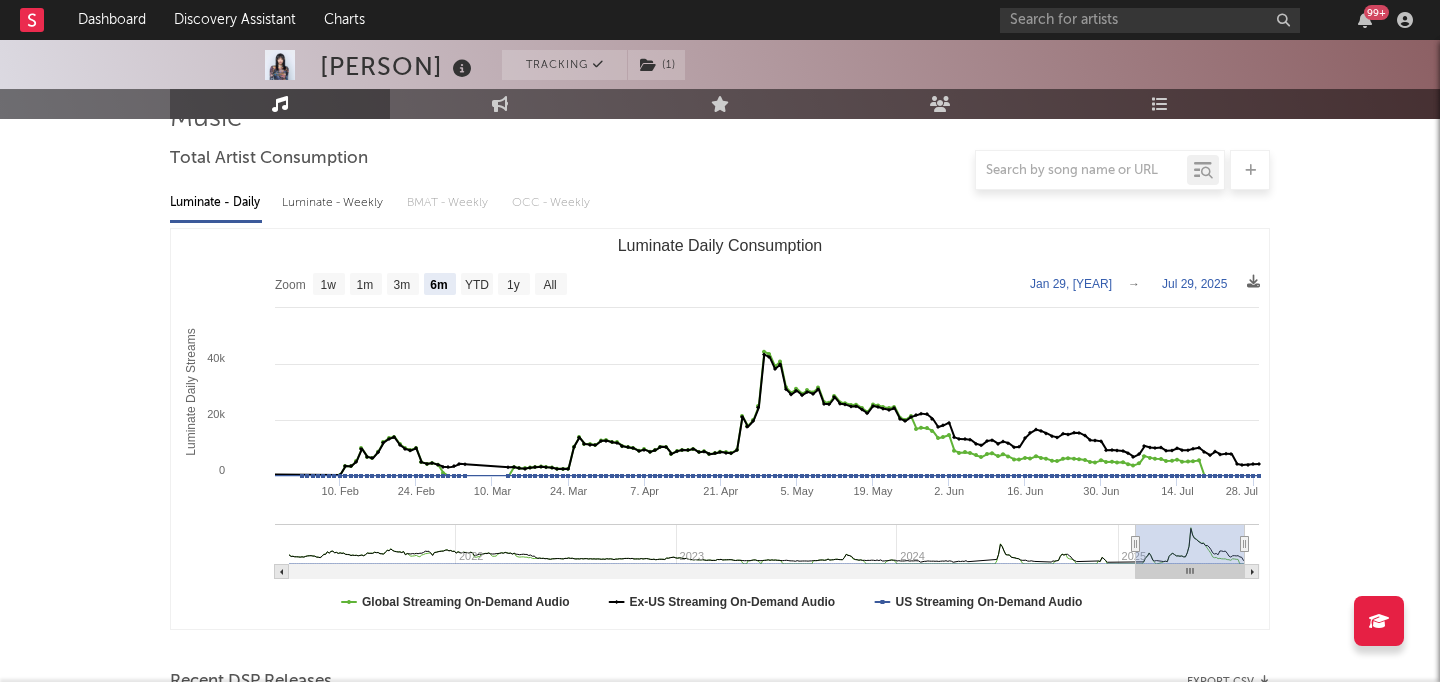 scroll, scrollTop: 178, scrollLeft: 0, axis: vertical 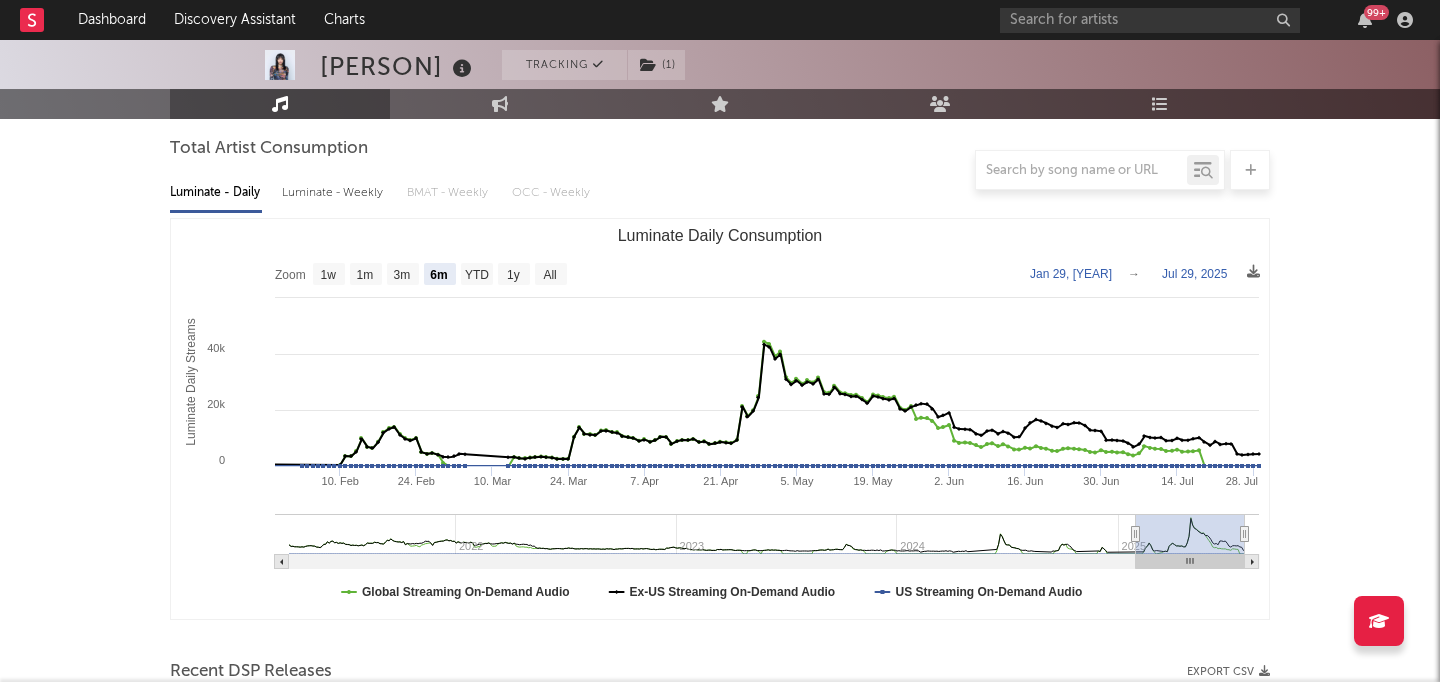 click 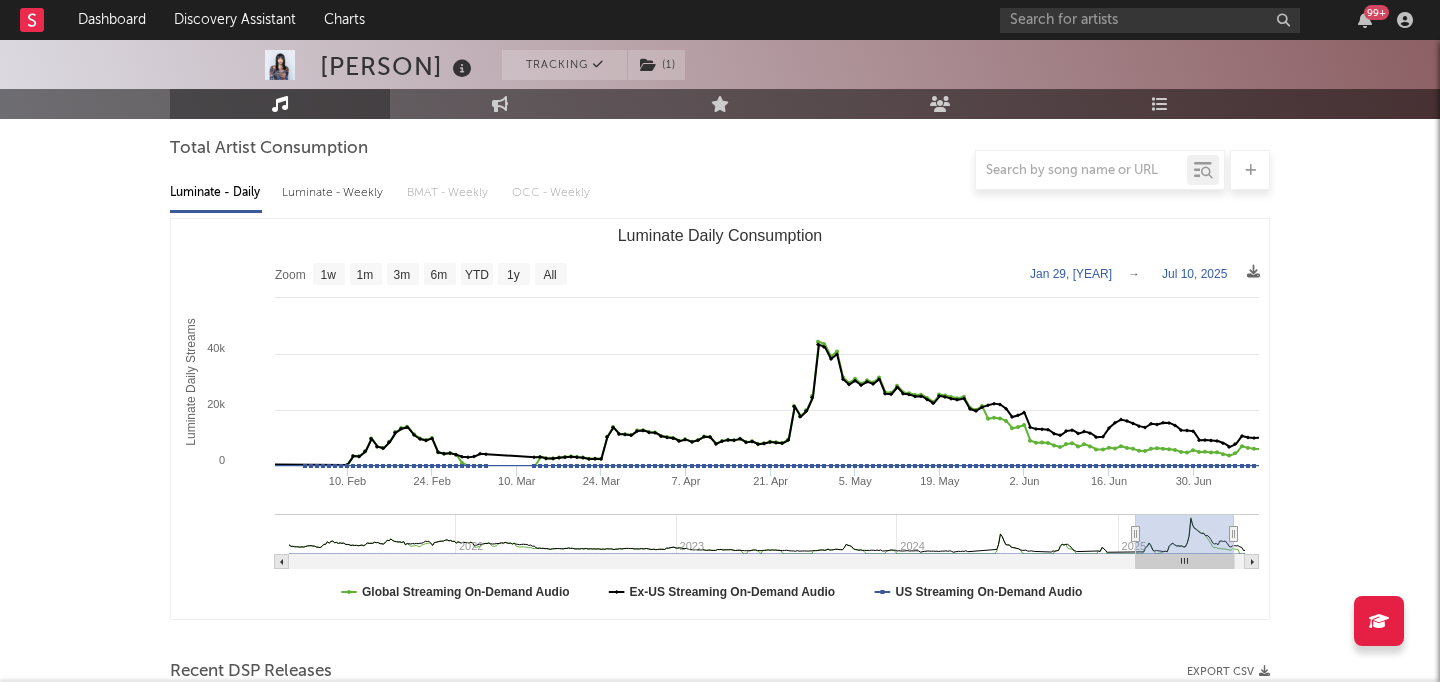 type on "[DATE]" 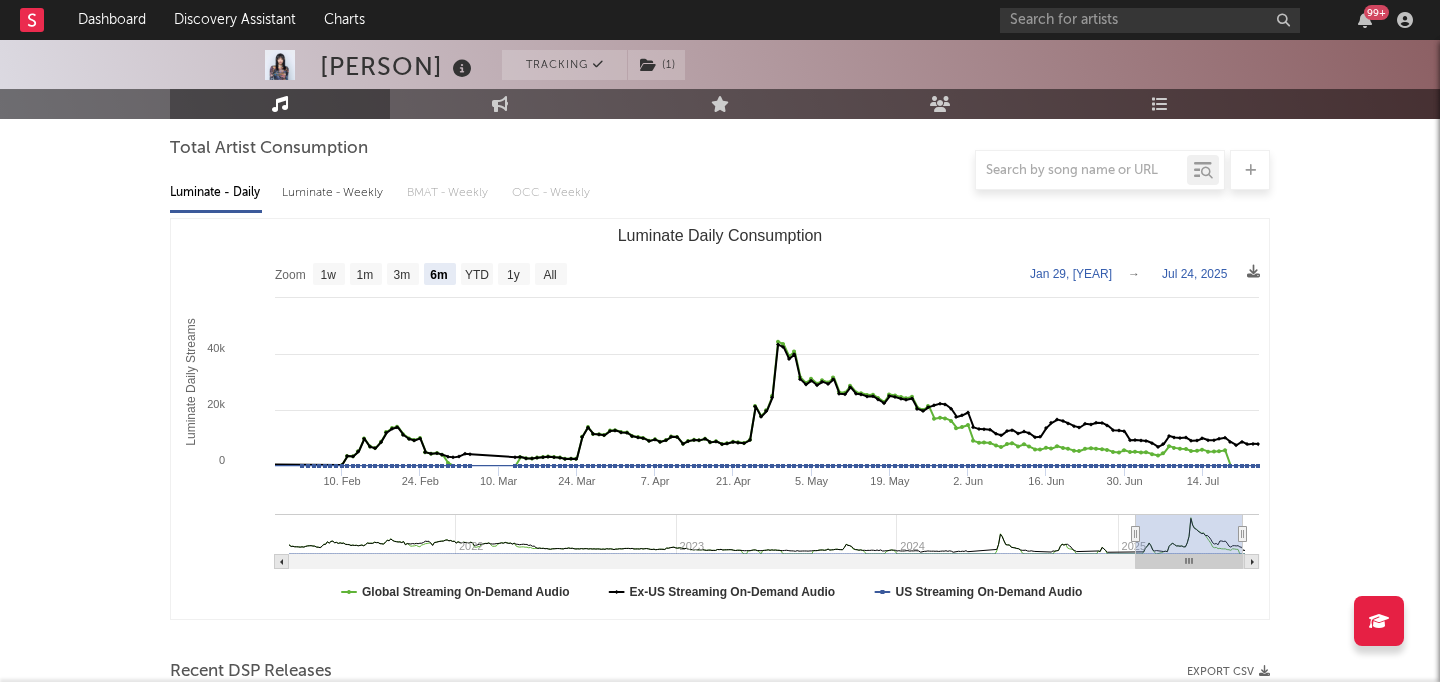 type on "2025-07-29" 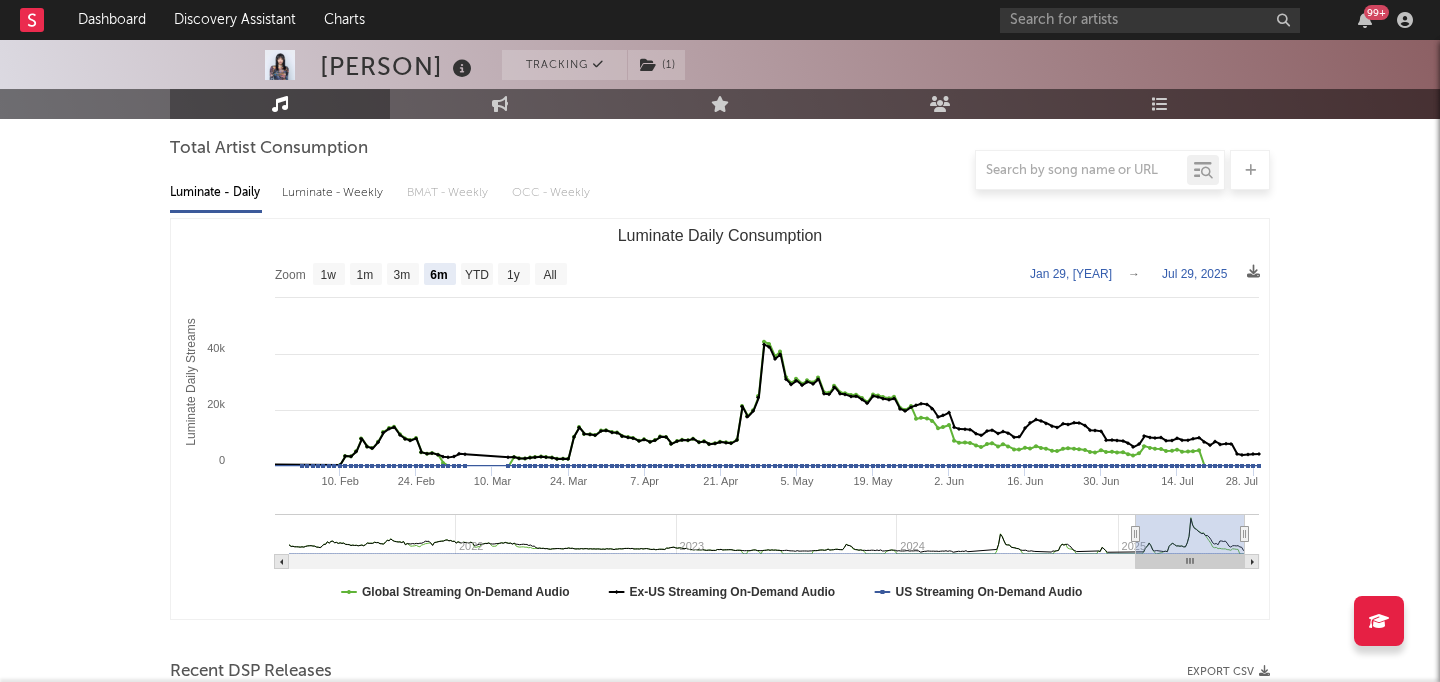 drag, startPoint x: 1244, startPoint y: 531, endPoint x: 1258, endPoint y: 535, distance: 14.56022 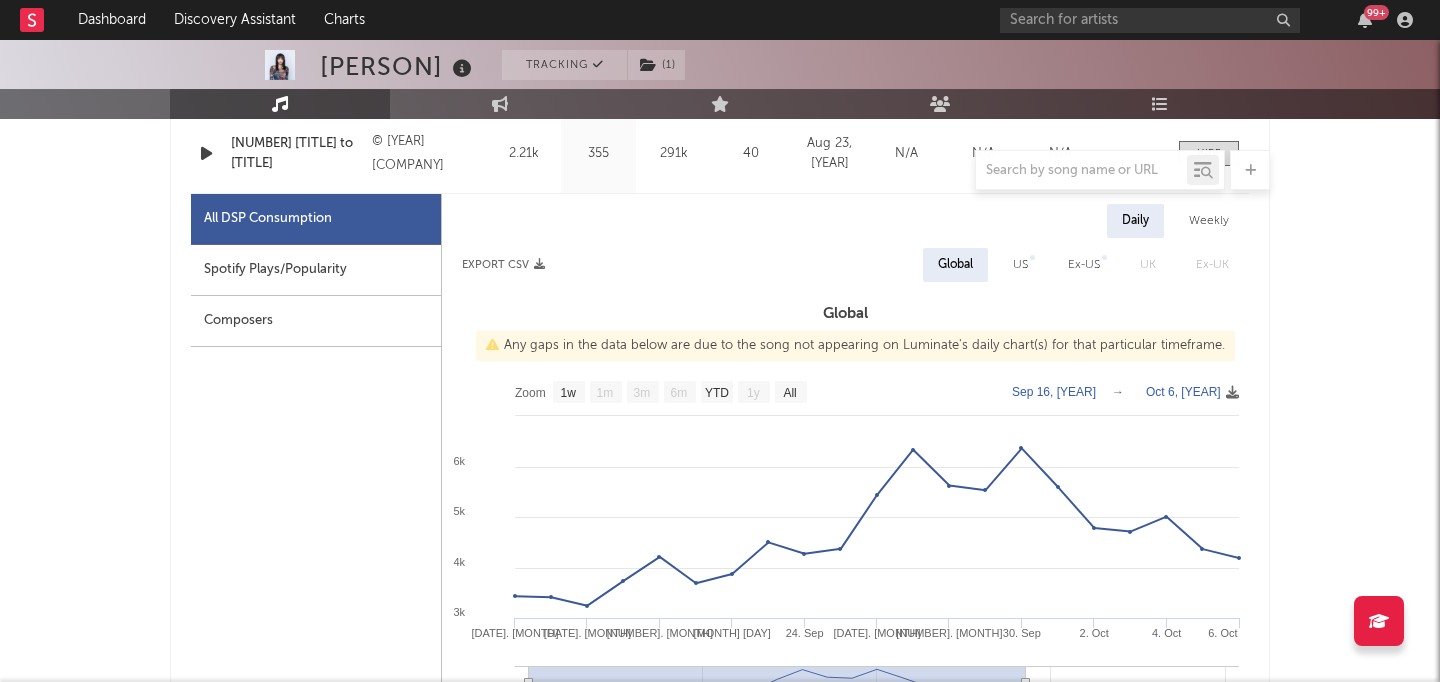scroll, scrollTop: 889, scrollLeft: 0, axis: vertical 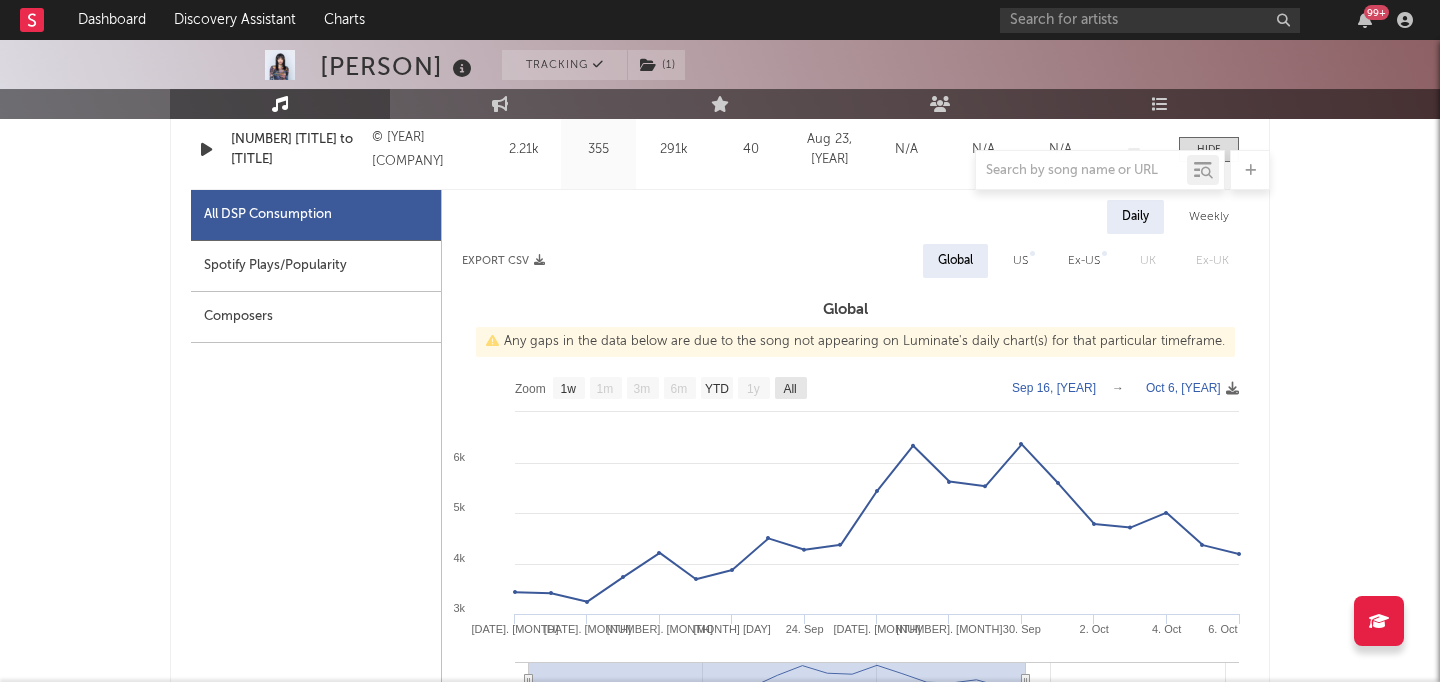 click on "All" 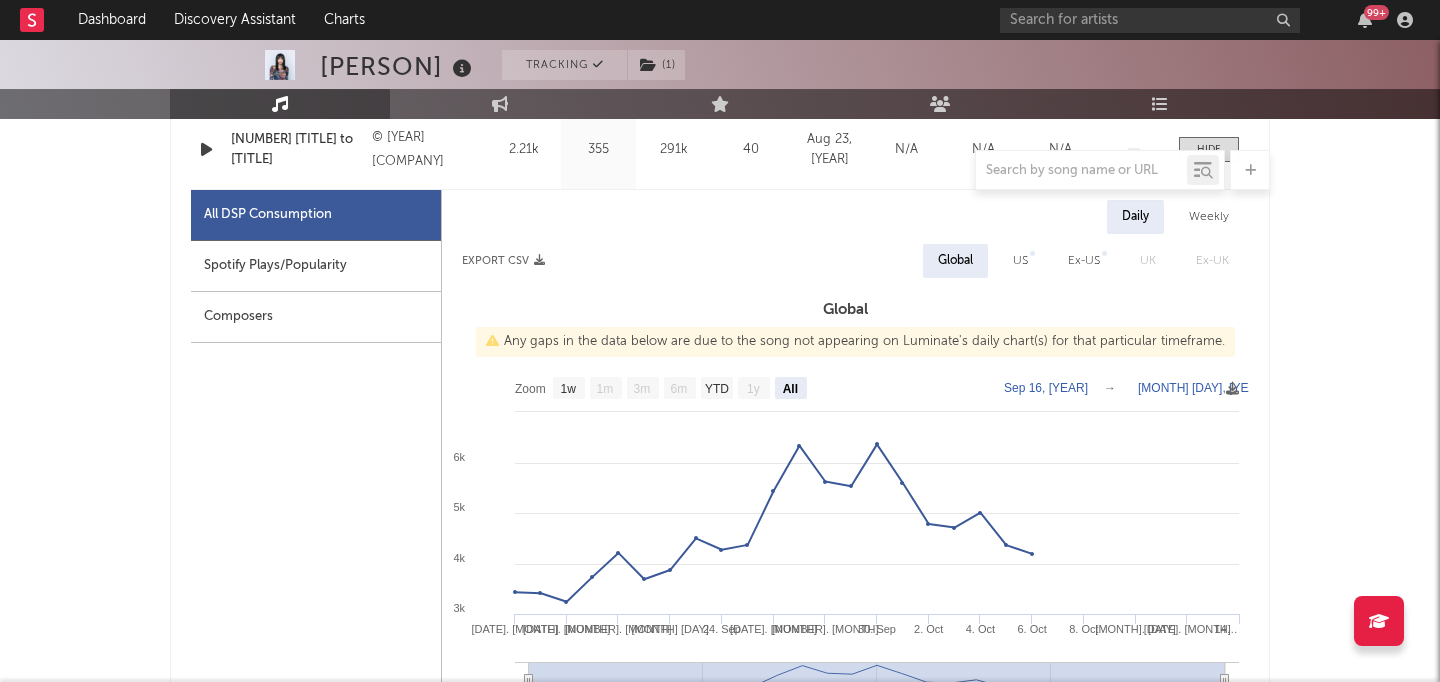 click on "[MONTH] [DAY], [YEAR]" 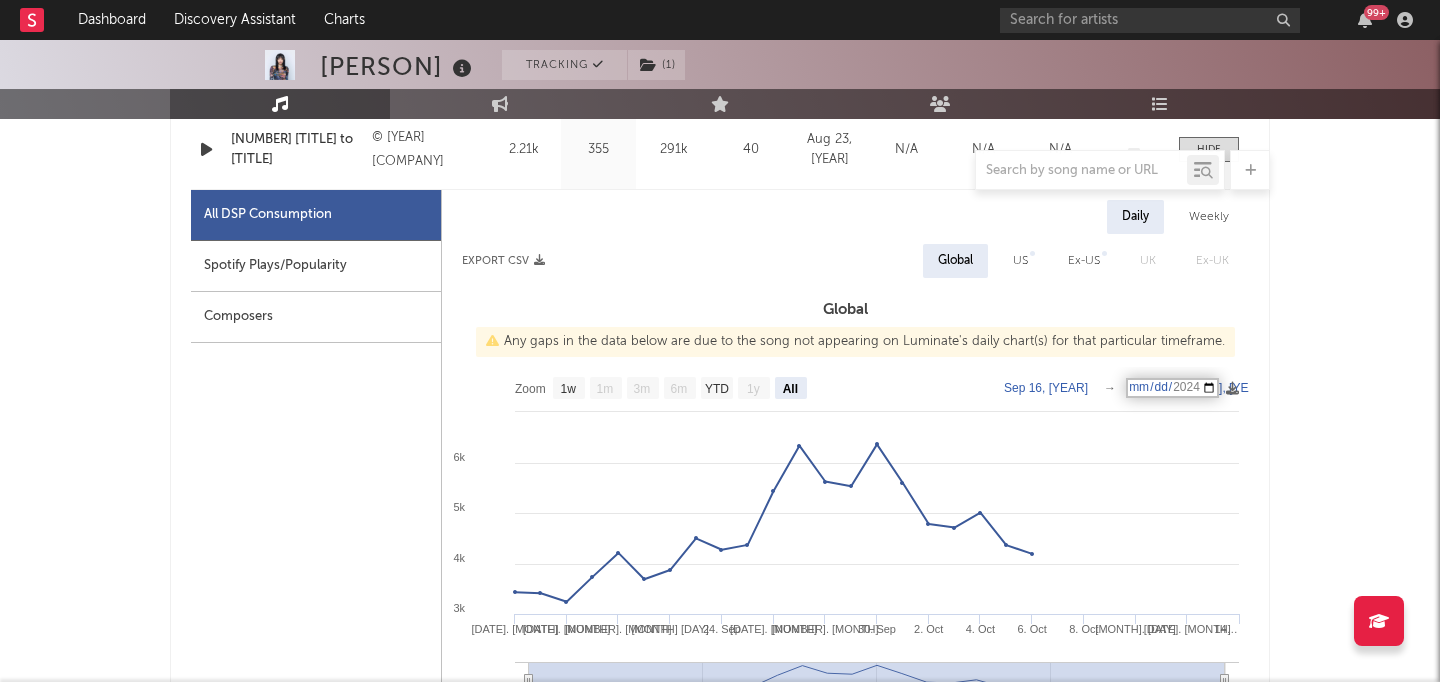 click on "[YEAR]-[MONTH]-[DATE]" at bounding box center (1172, 388) 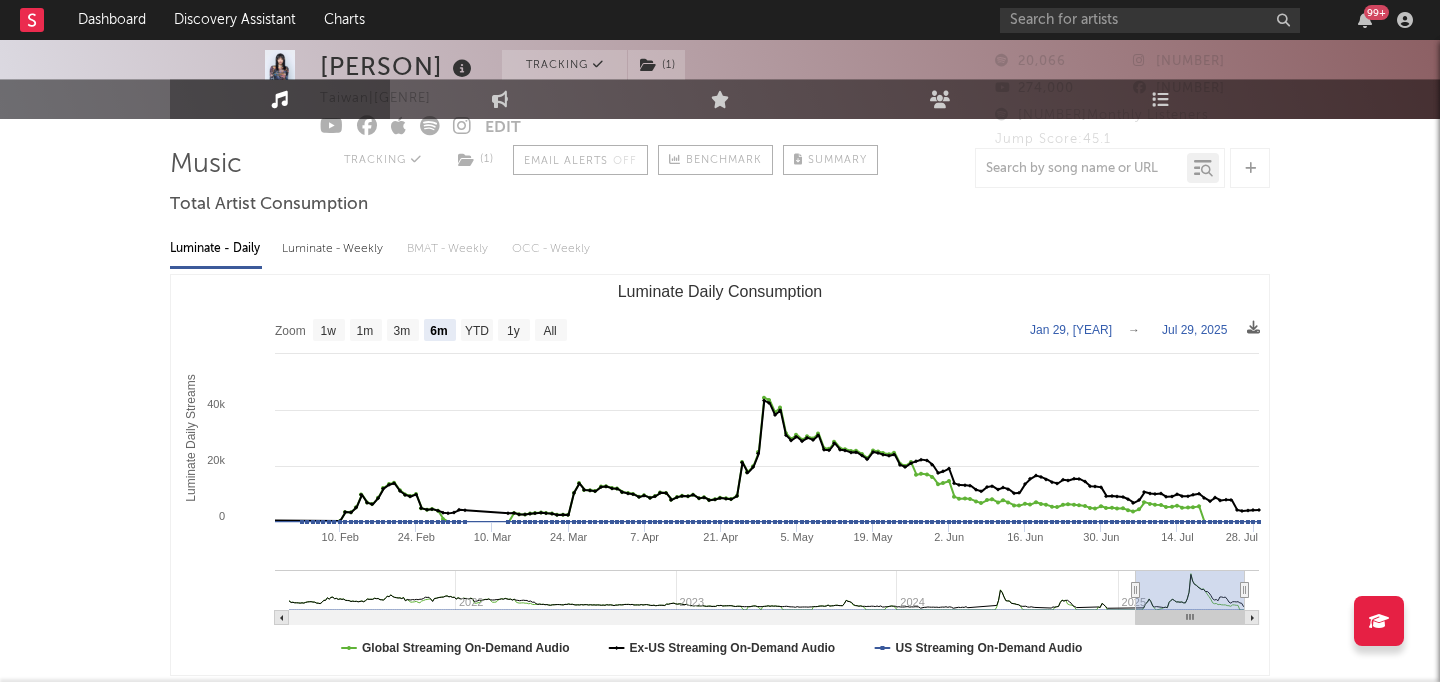 scroll, scrollTop: 37, scrollLeft: 0, axis: vertical 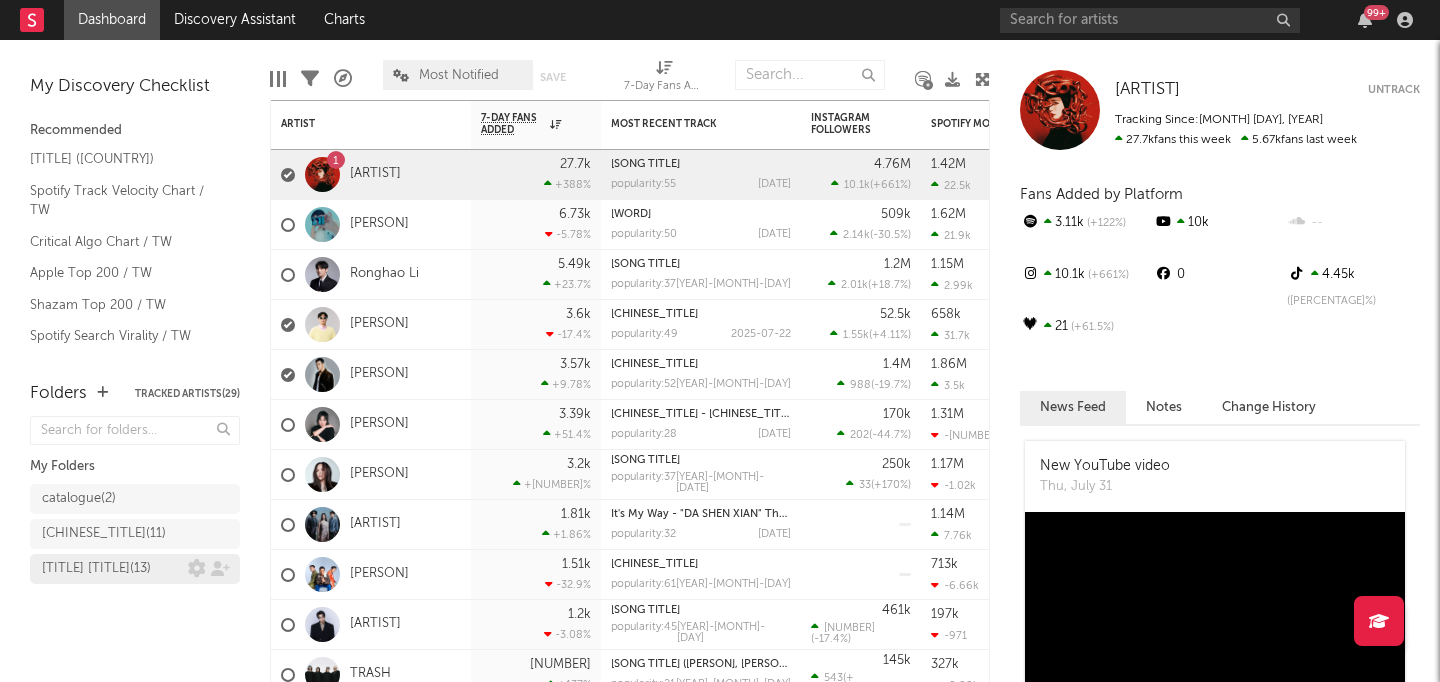 click on "Dom new release  ( 13 )" at bounding box center (96, 569) 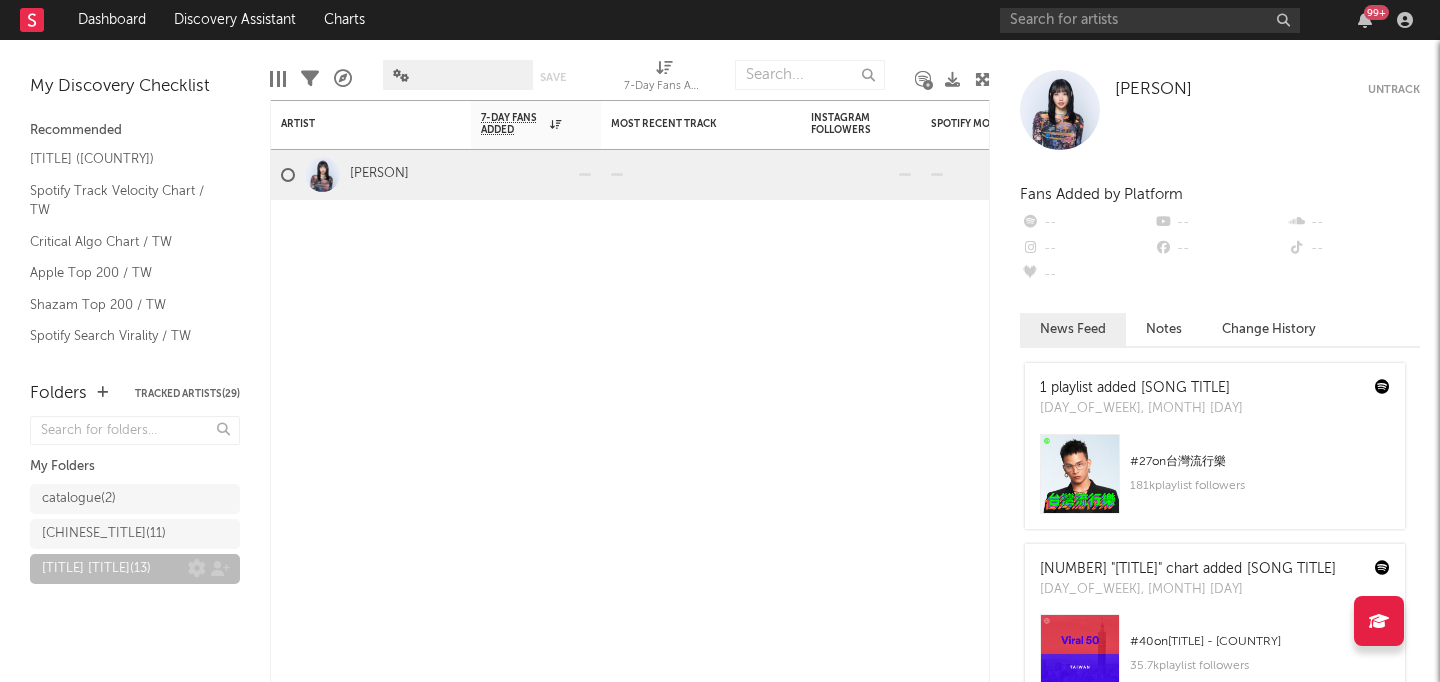 click on "Dom new release  ( 13 )" at bounding box center [96, 569] 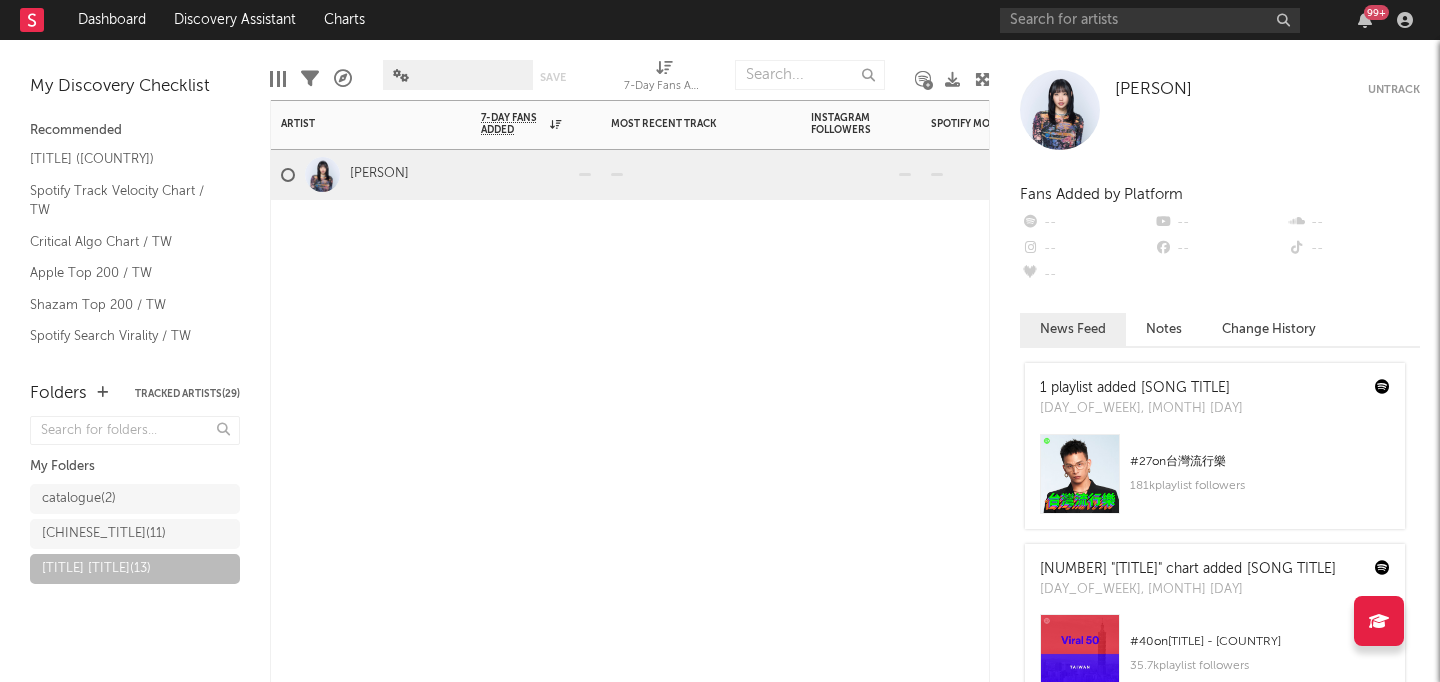 click at bounding box center (861, 230) 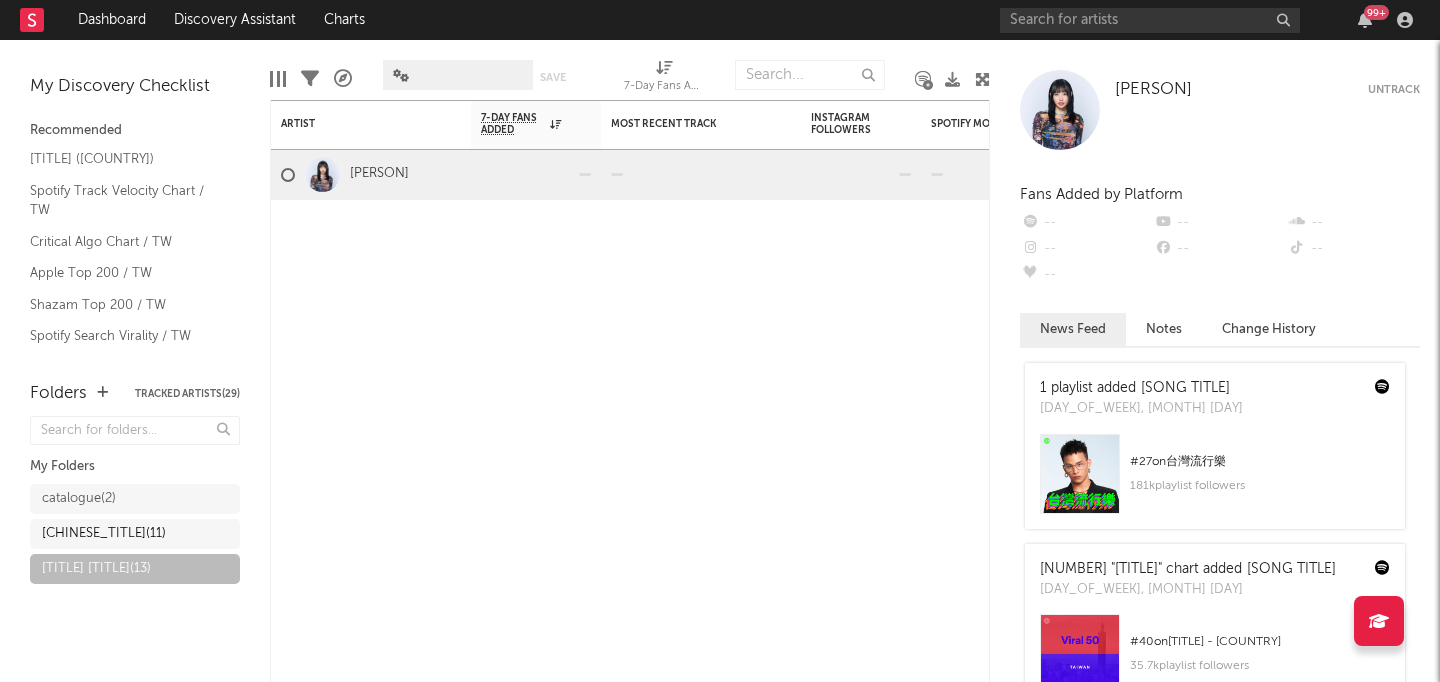 click on "聽團吧  ( 11 )" at bounding box center (135, 534) 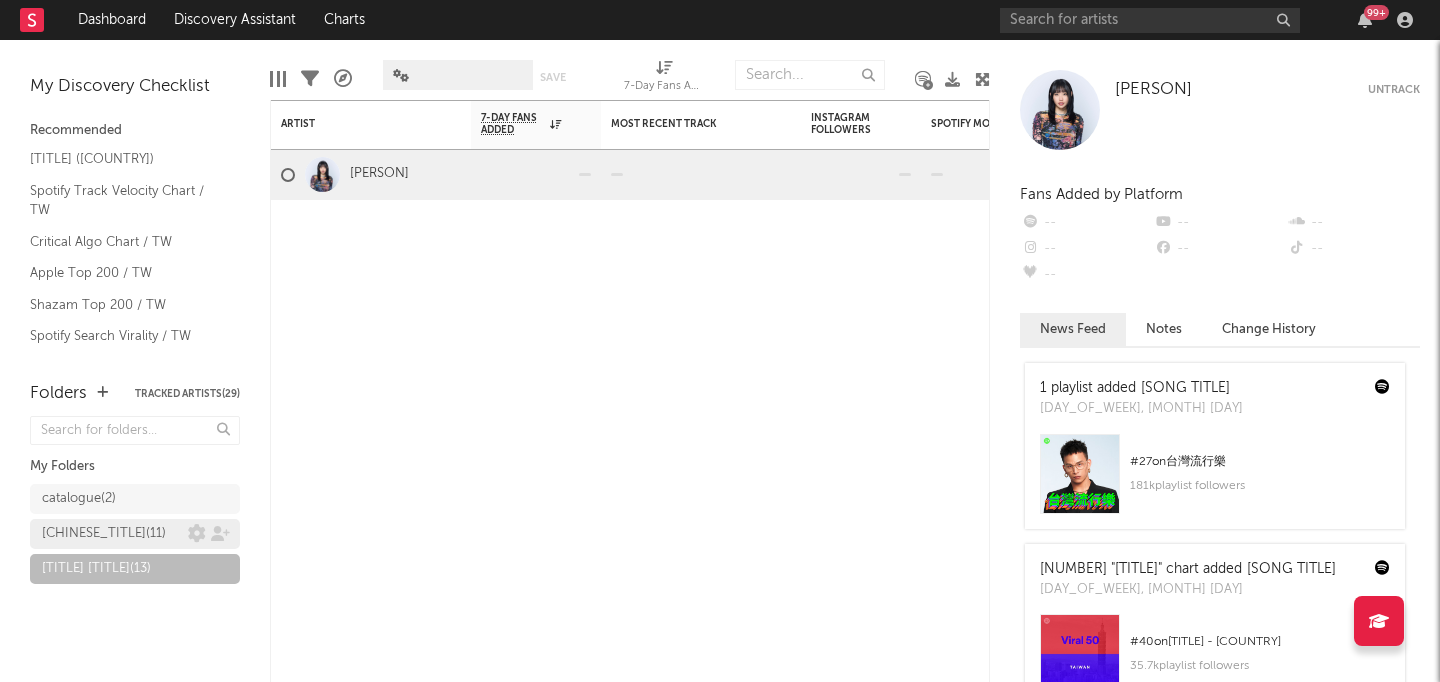 click on "聽團吧  ( 11 )" at bounding box center (104, 534) 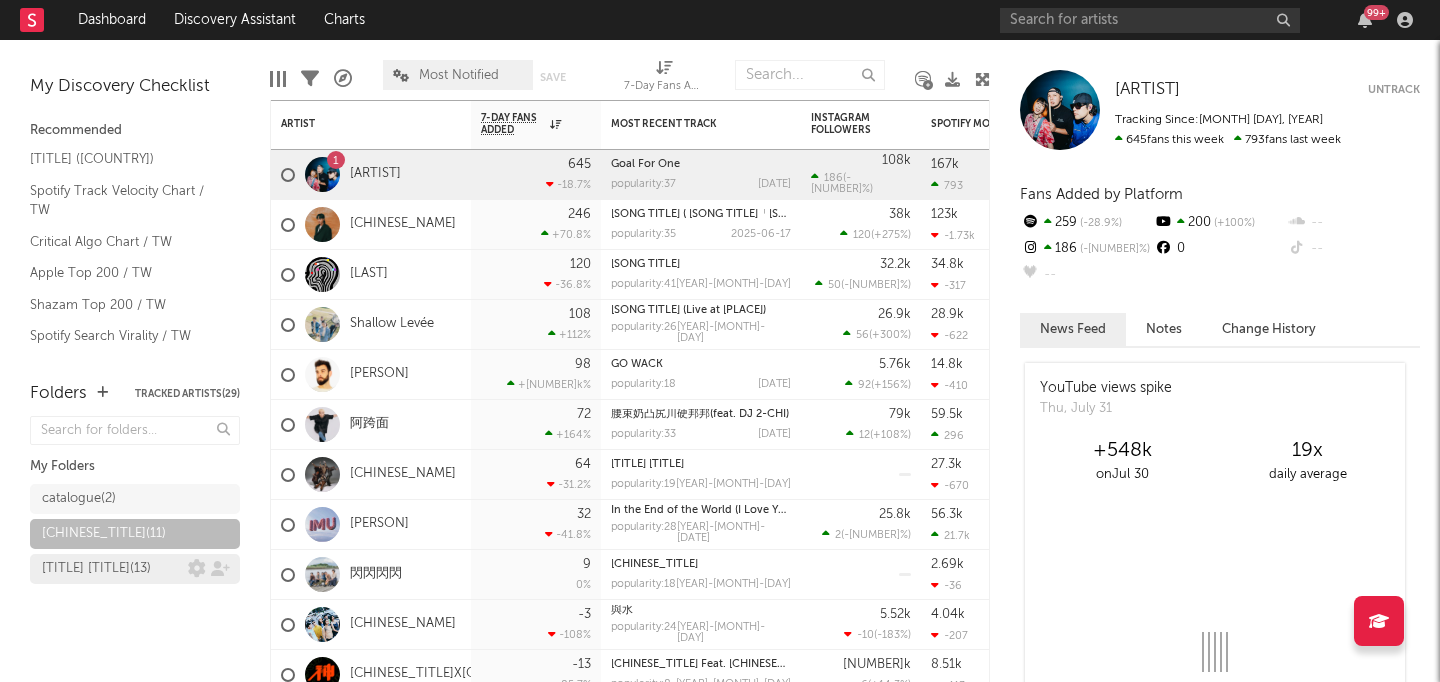 click on "Dom new release  ( 13 )" at bounding box center (96, 569) 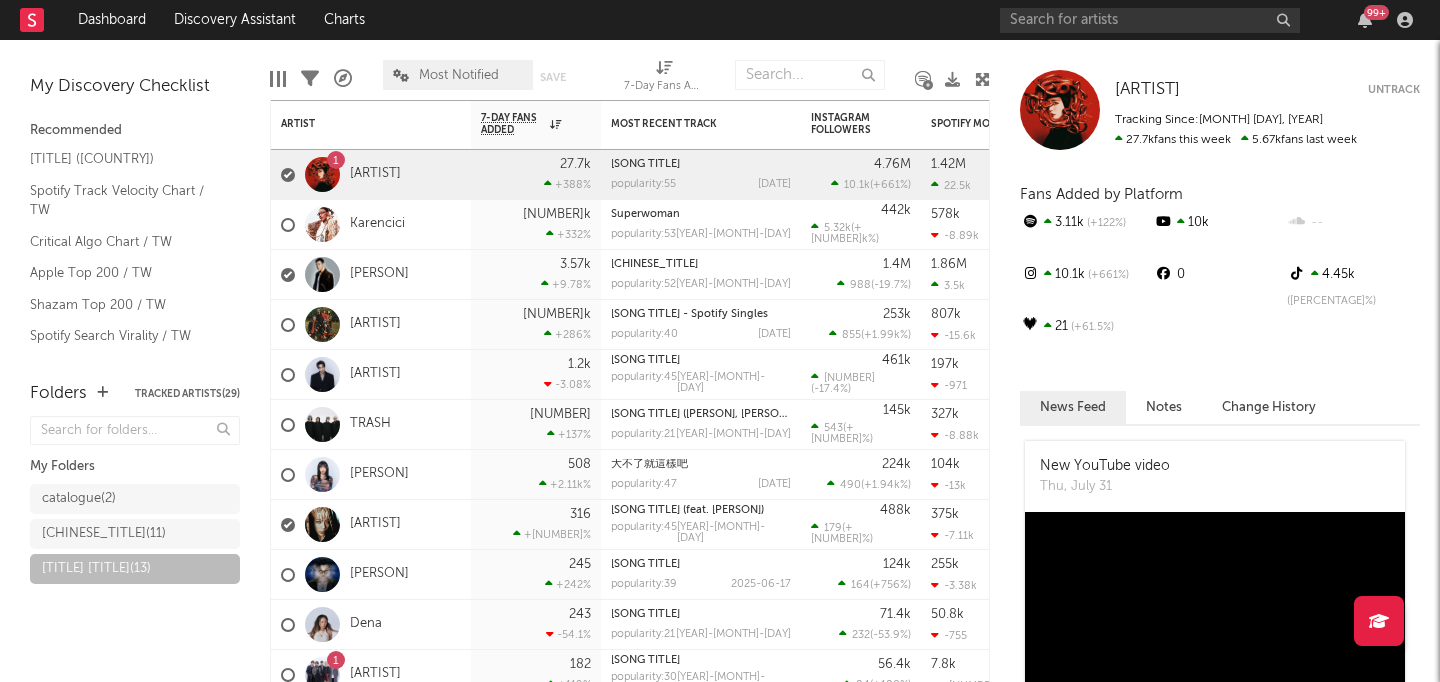 click on "[TITLE] [TITLE] [NUMBER] +" at bounding box center [720, 20] 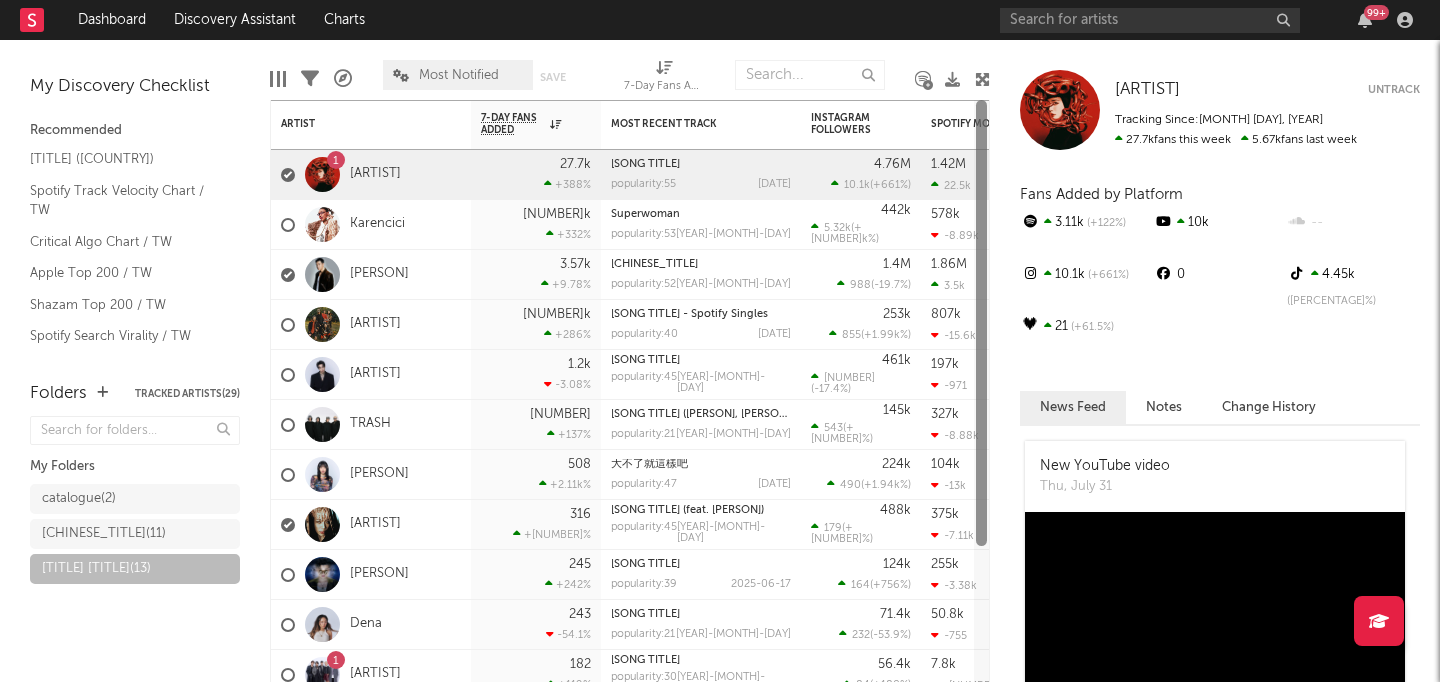 drag, startPoint x: 984, startPoint y: 233, endPoint x: 1012, endPoint y: 233, distance: 28 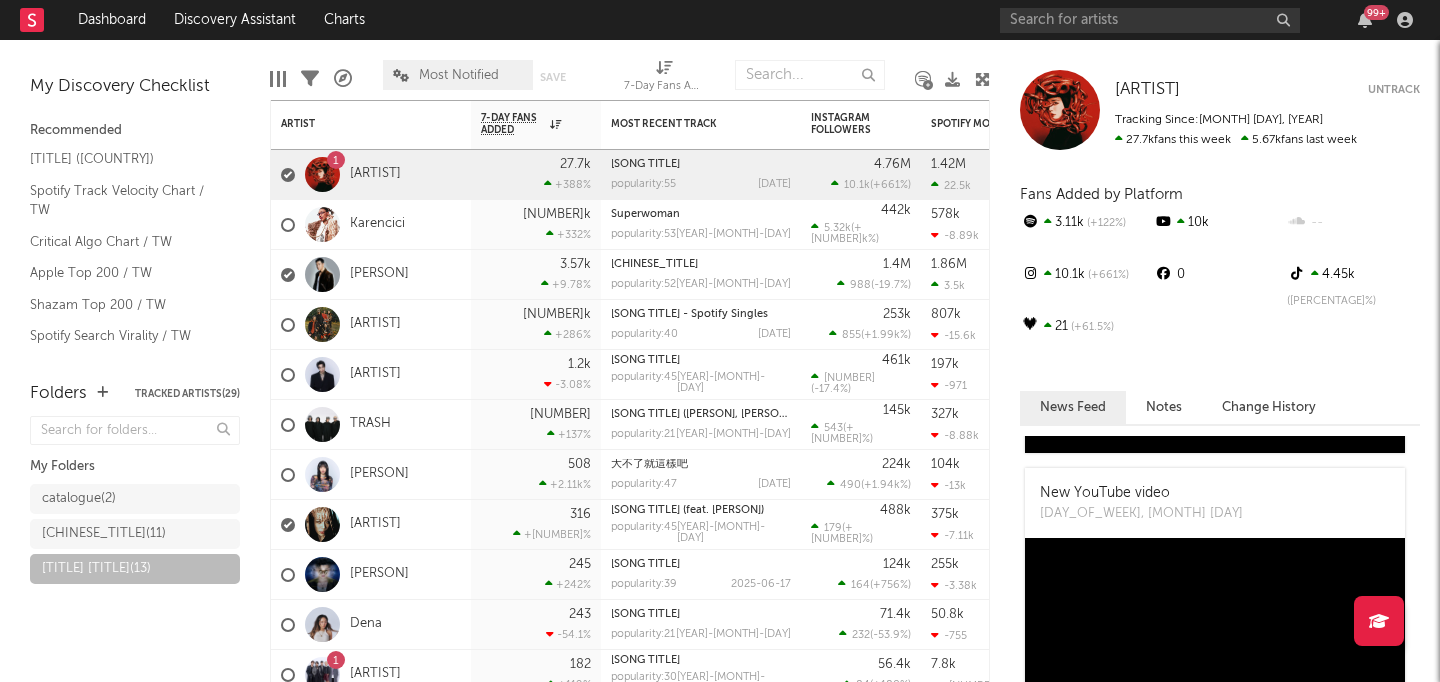 scroll, scrollTop: 4836, scrollLeft: 0, axis: vertical 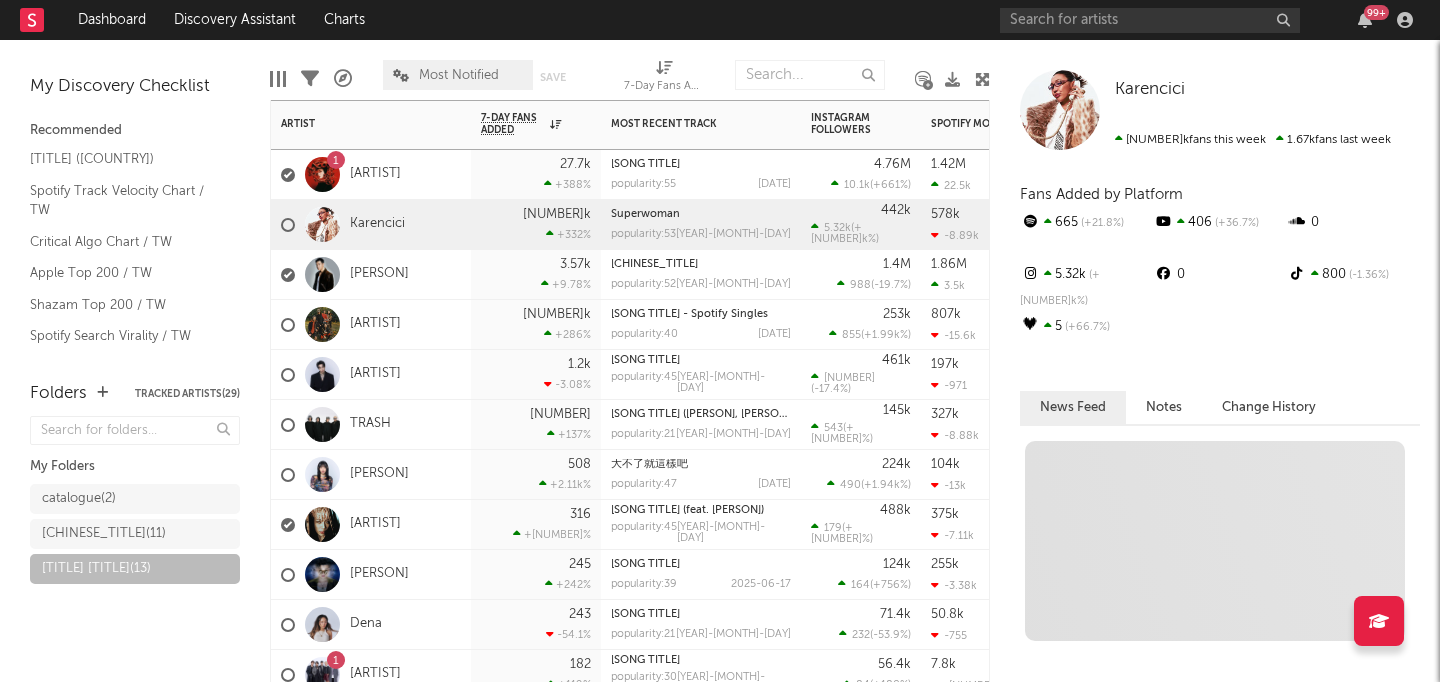 click on "Karencici" at bounding box center [371, 225] 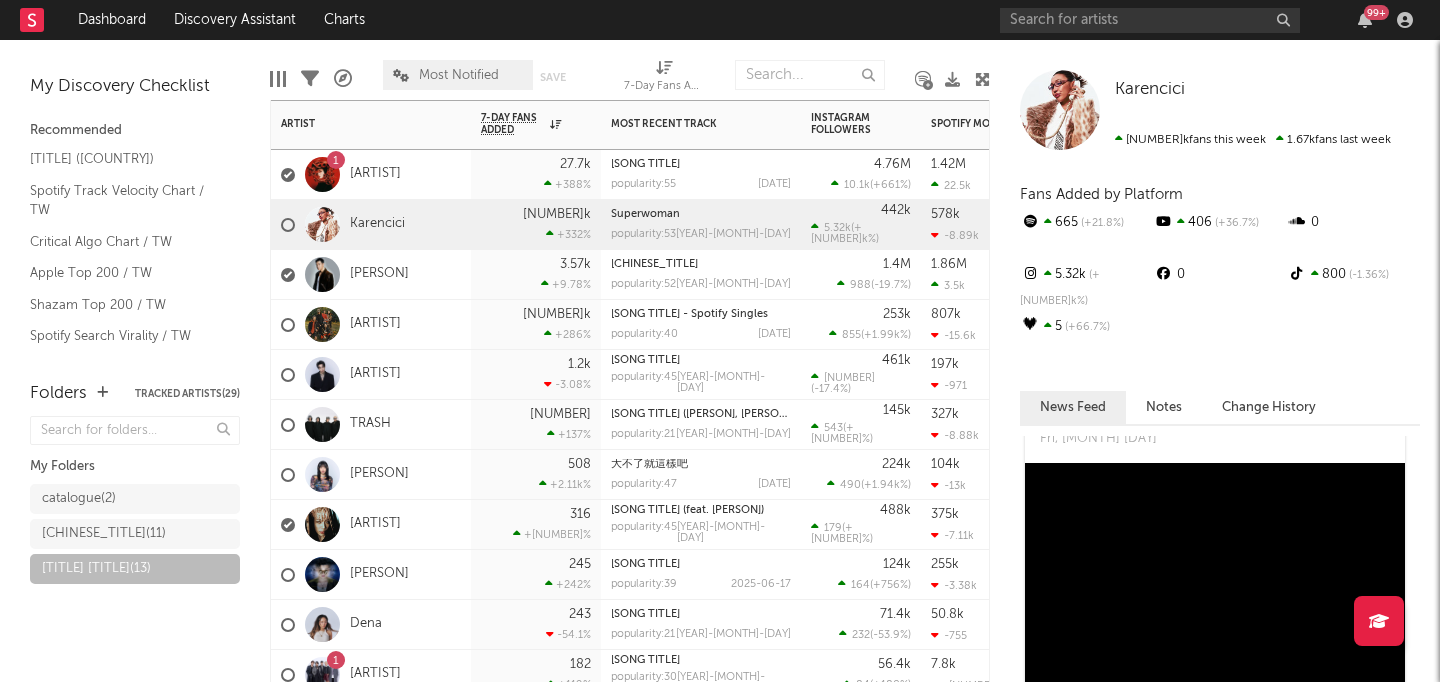 scroll, scrollTop: 547, scrollLeft: 0, axis: vertical 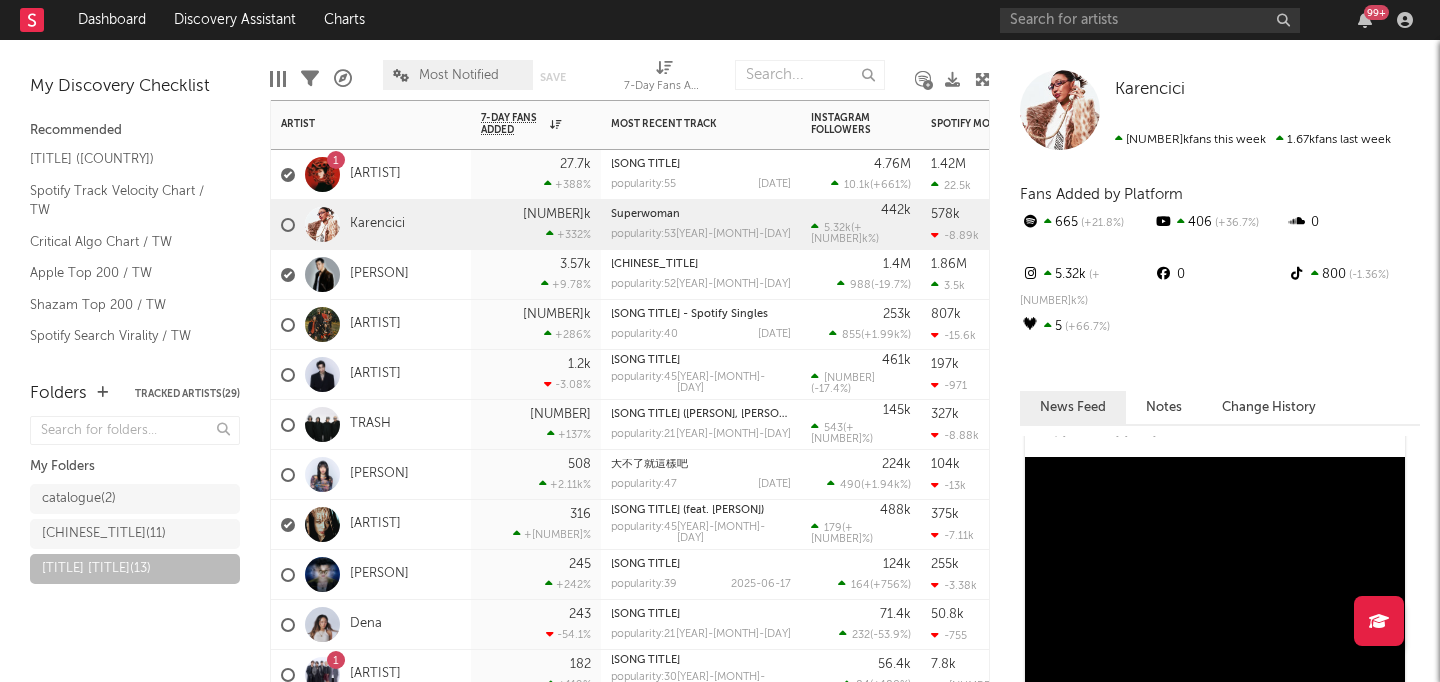 click on "[NUMBER] [LAST]" at bounding box center (371, 175) 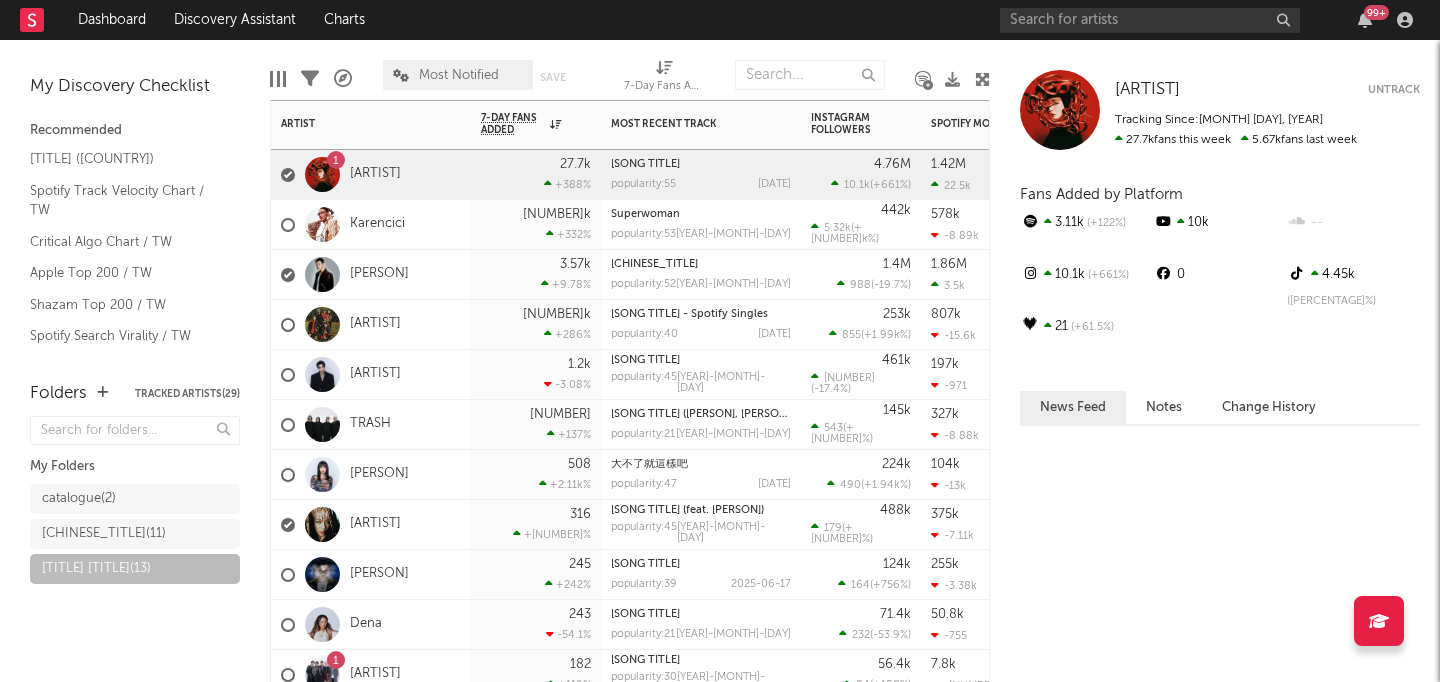 scroll, scrollTop: 0, scrollLeft: 0, axis: both 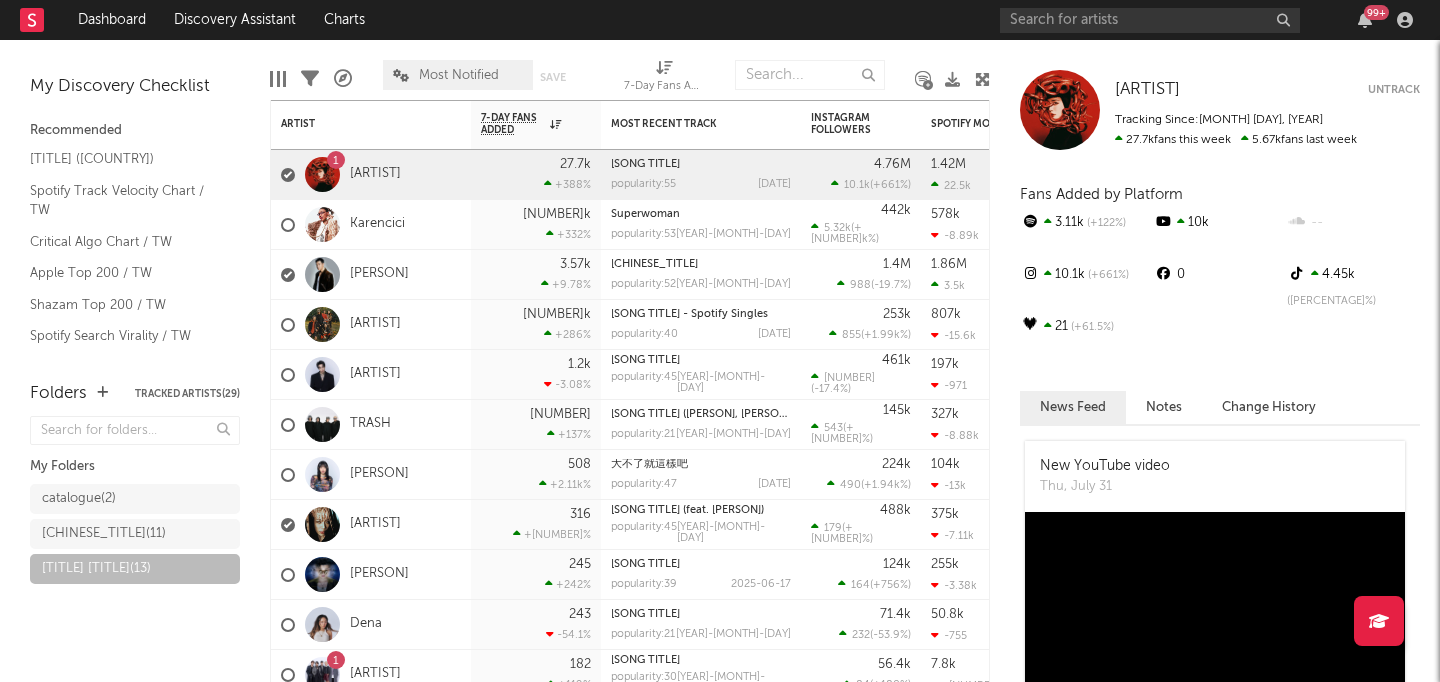 click on "Notes" at bounding box center (1164, 407) 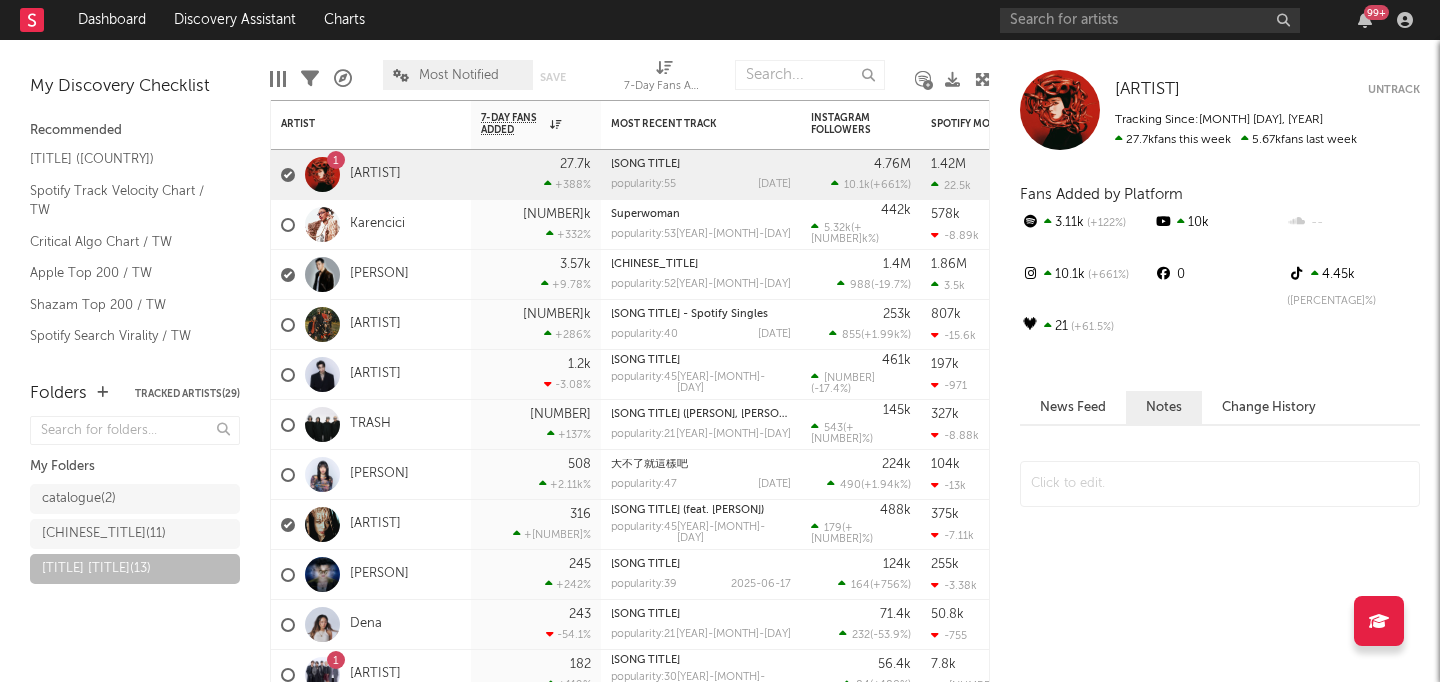 click on "Change History" at bounding box center (1269, 407) 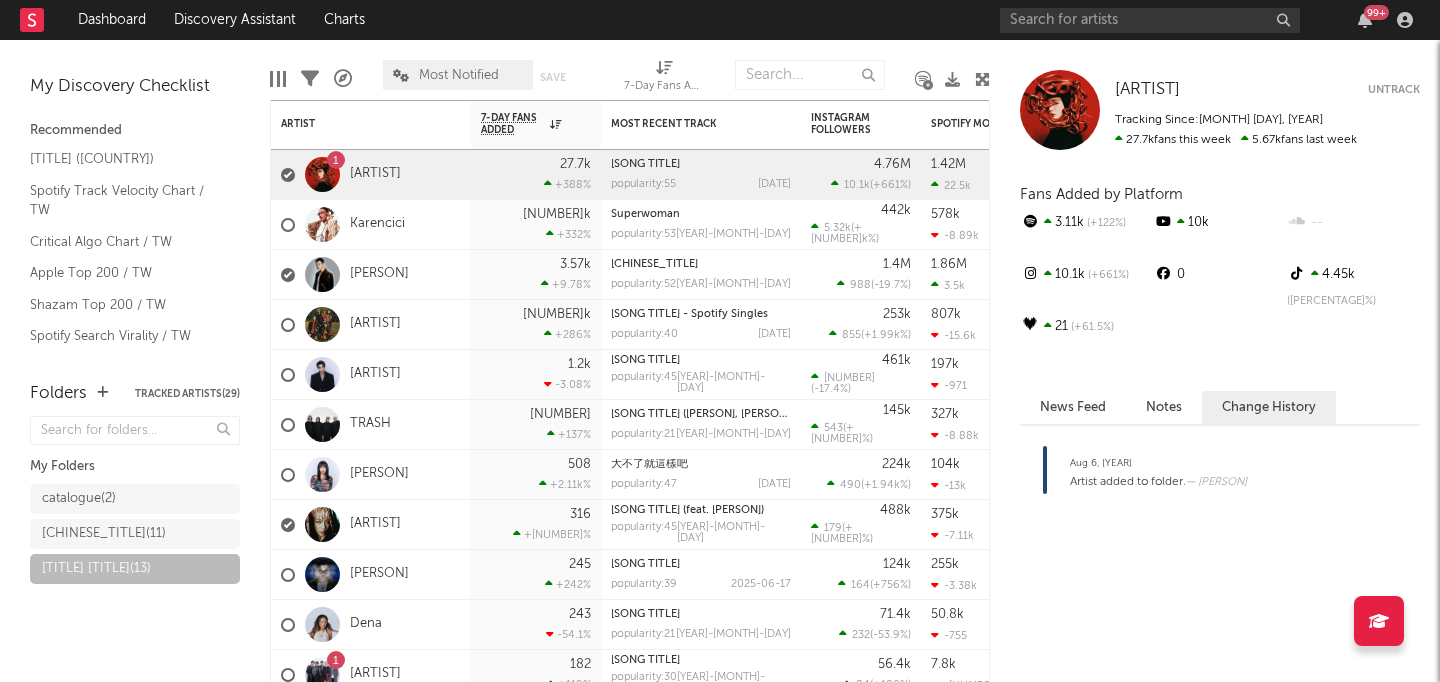 click on "News Feed" at bounding box center [1073, 407] 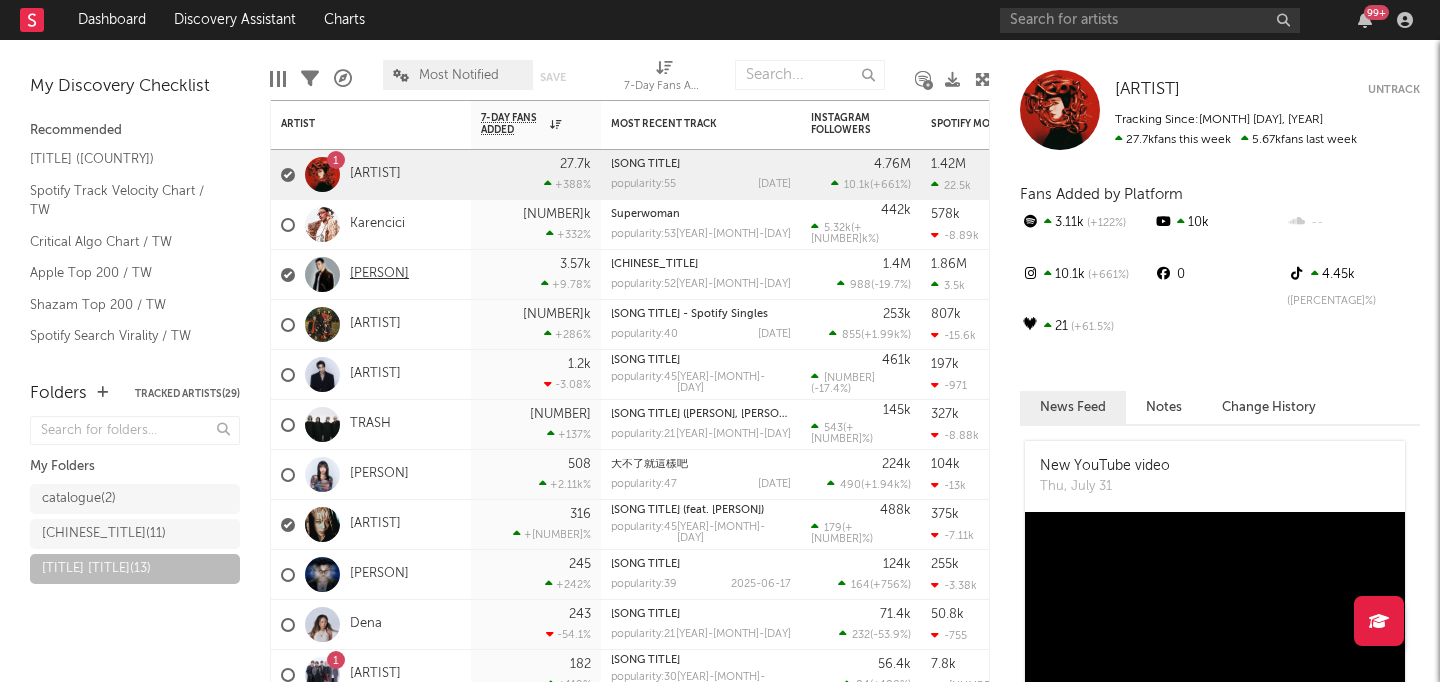 click on "[PERSON]" at bounding box center [379, 274] 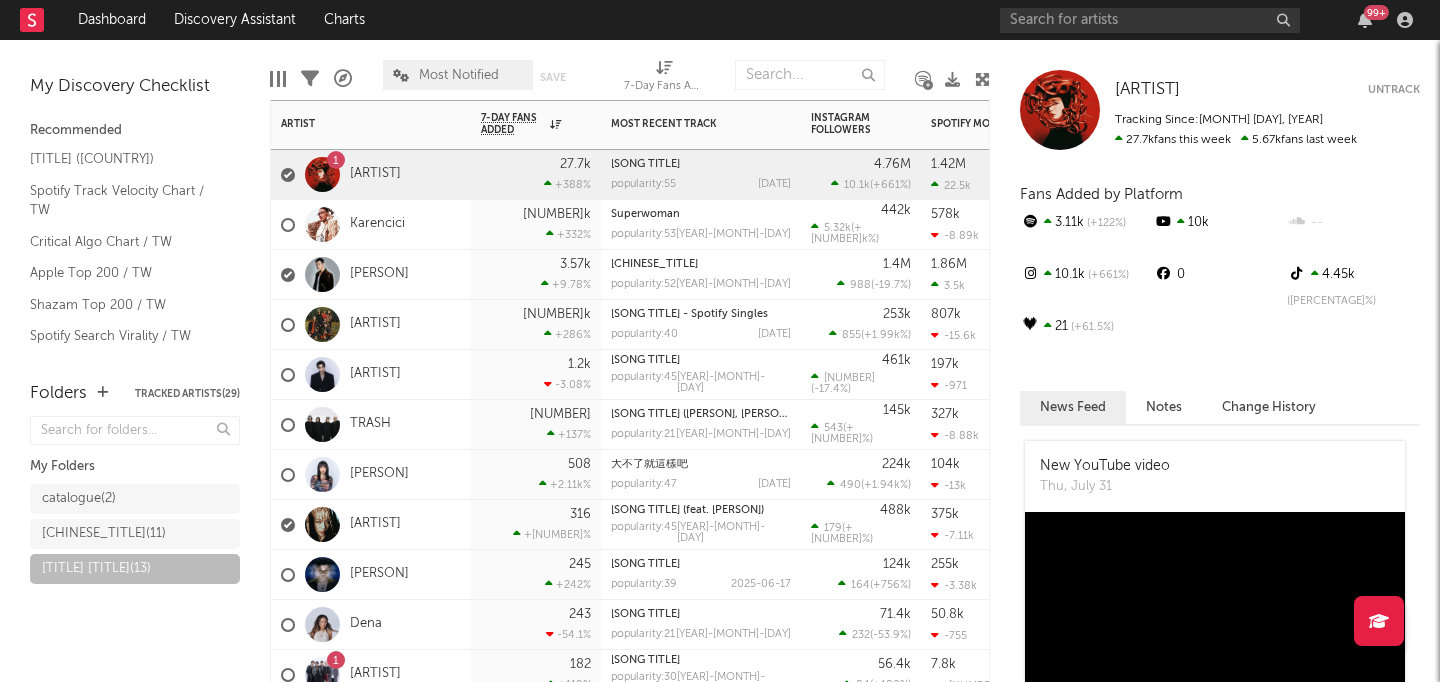 click on "[PERSON]" at bounding box center [371, 275] 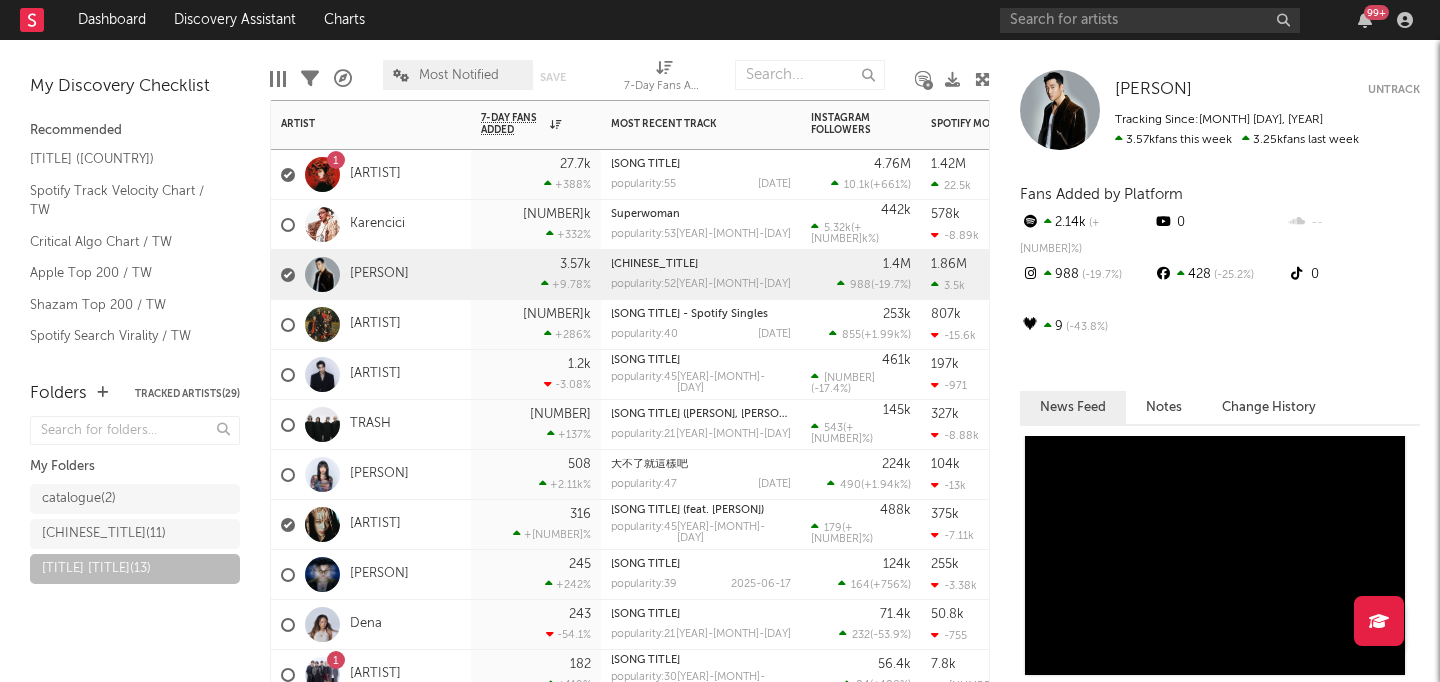 scroll, scrollTop: 89, scrollLeft: 0, axis: vertical 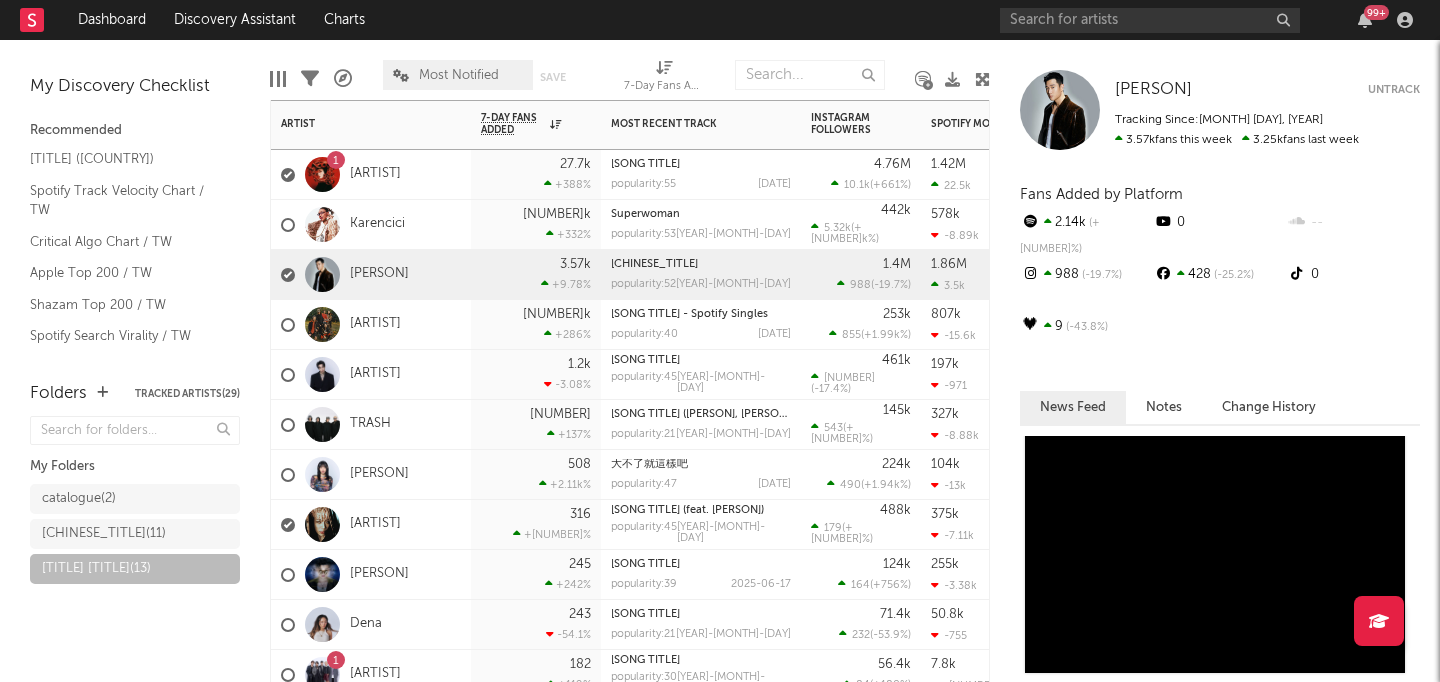 click on "[NUMBER] [LAST]" at bounding box center [371, 175] 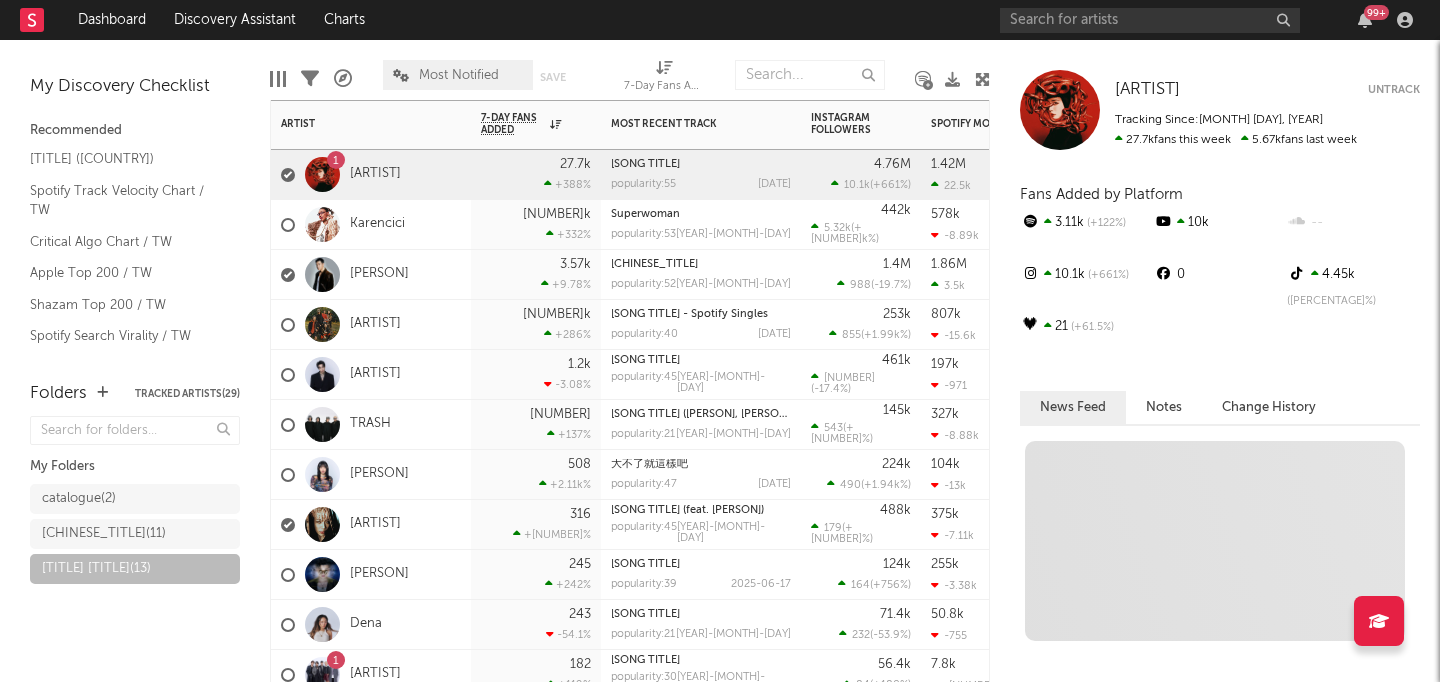 scroll, scrollTop: 0, scrollLeft: 0, axis: both 